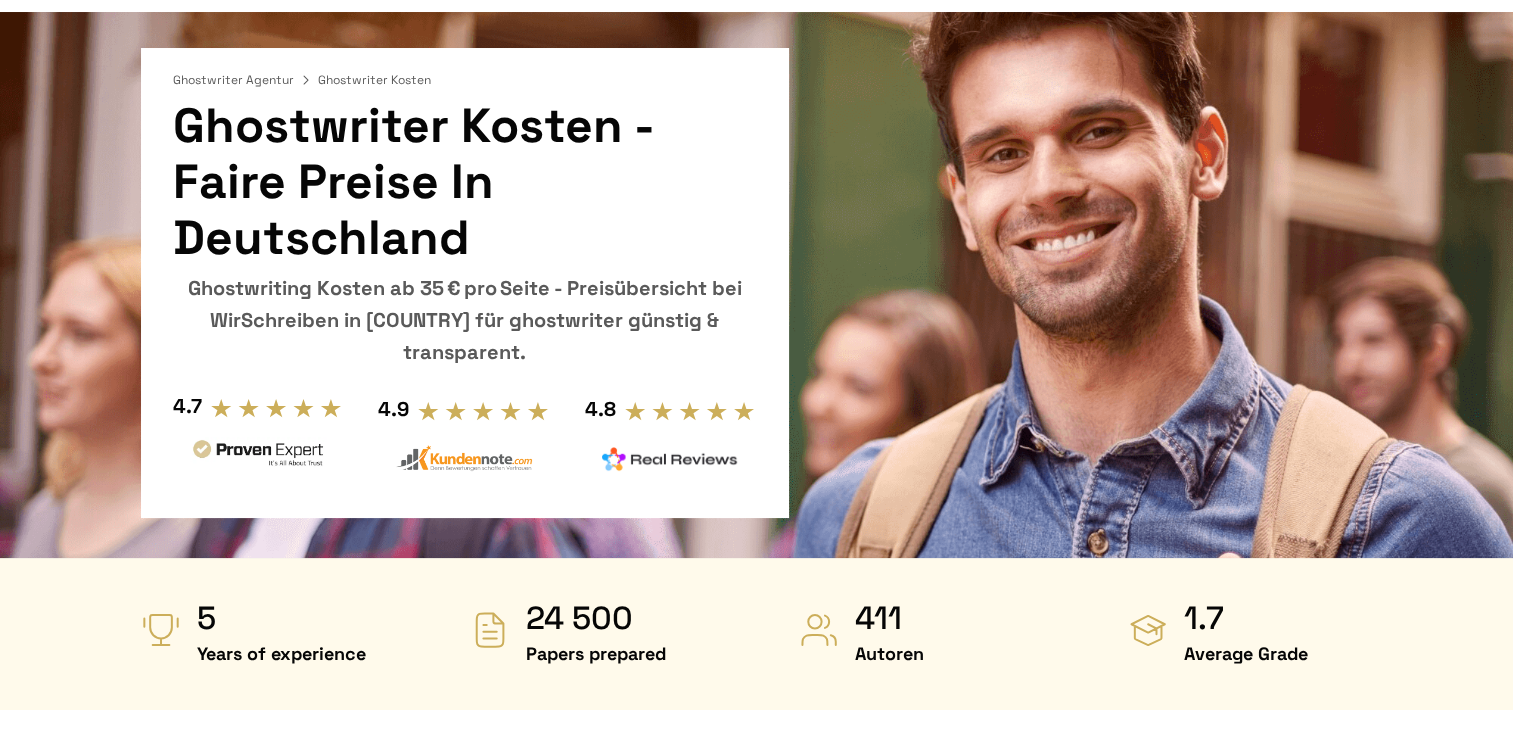 scroll, scrollTop: 159, scrollLeft: 0, axis: vertical 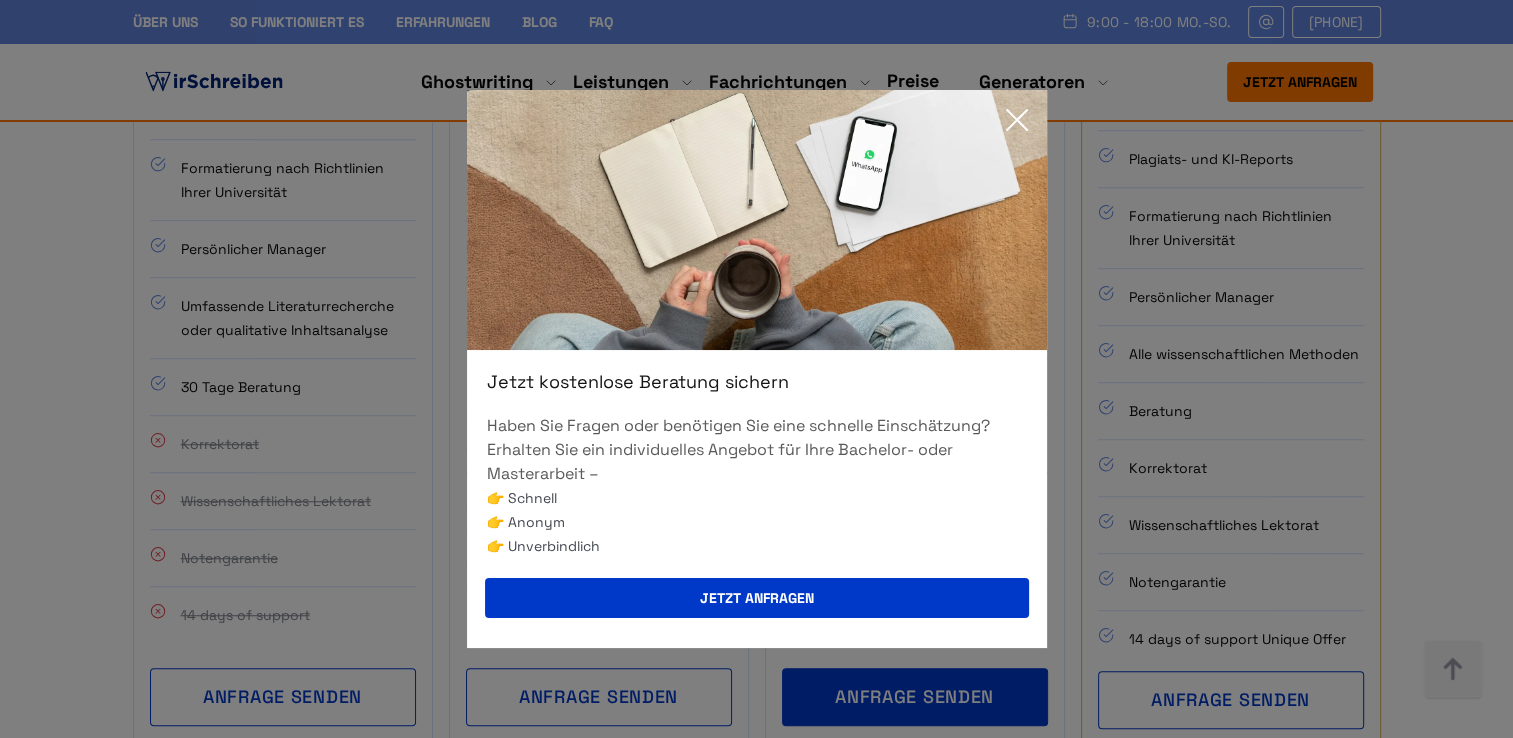 click 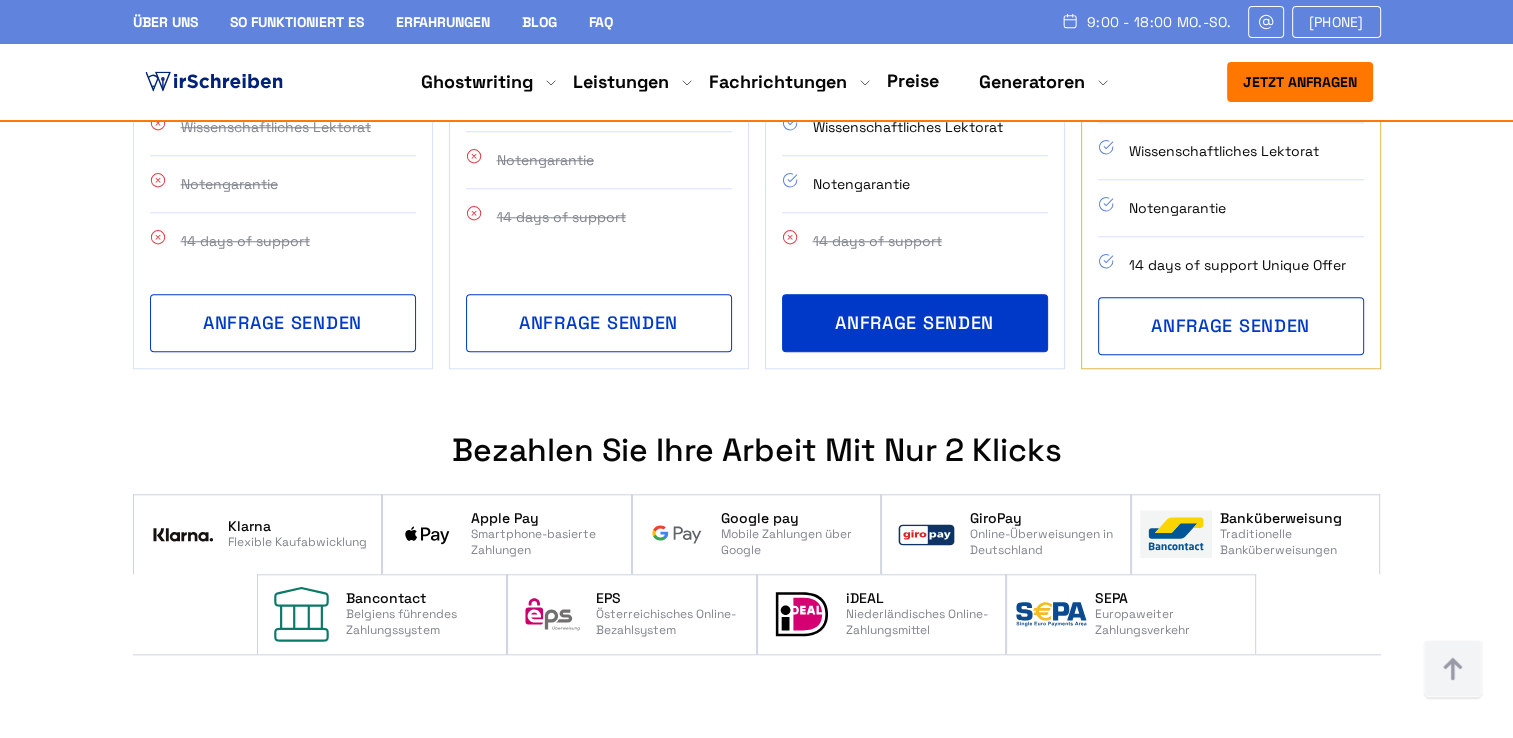 scroll, scrollTop: 1468, scrollLeft: 0, axis: vertical 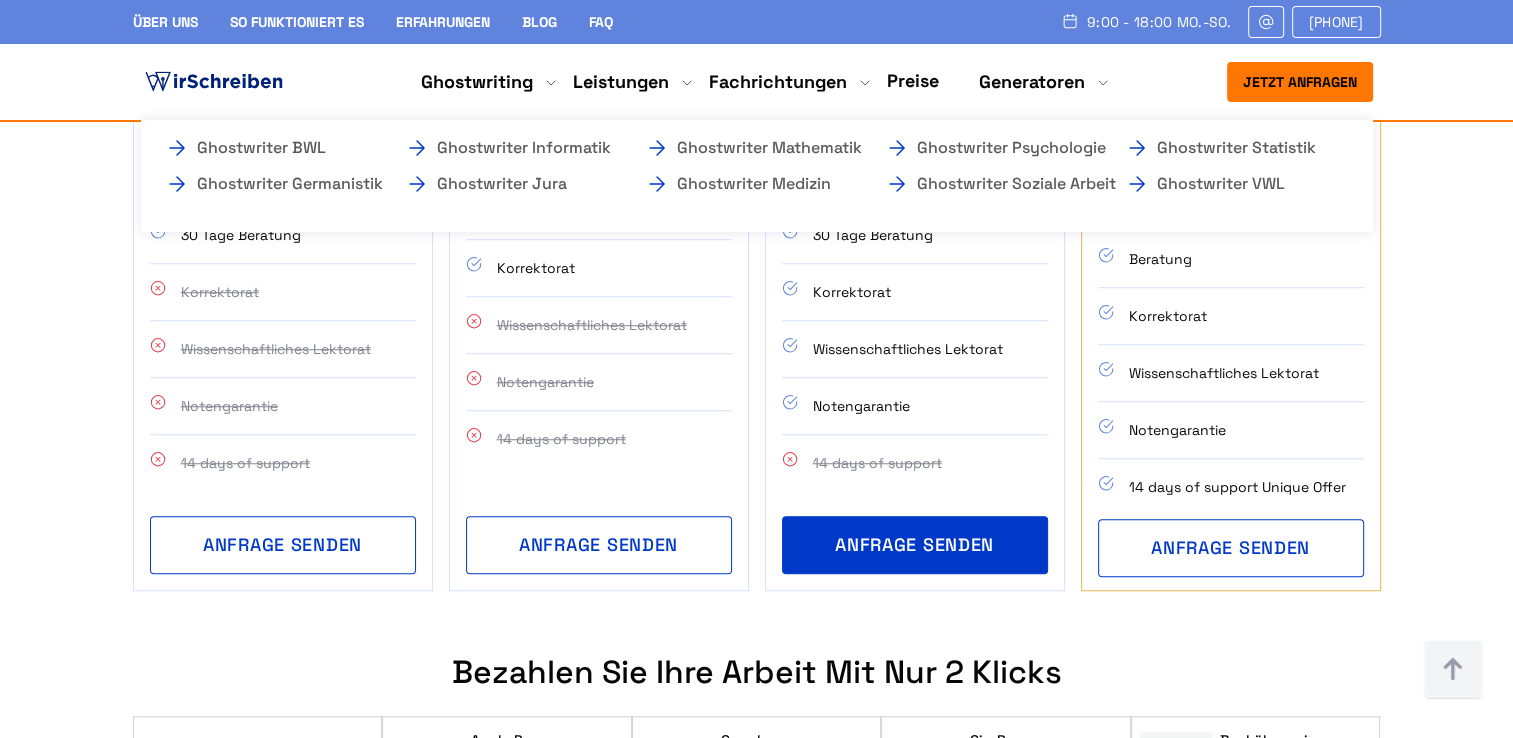 click on "Fachrichtungen
Ghostwriter BWL
Ghostwriter Germanistik
Ghostwriter Informatik
Ghostwriter Jura
Ghostwriter Mathematik
Ghostwriter Medizin
Ghostwriter Psychologie
Ghostwriter Soziale Arbeit
Ghostwriter Statistik
Ghostwriter VWL" at bounding box center (778, 82) 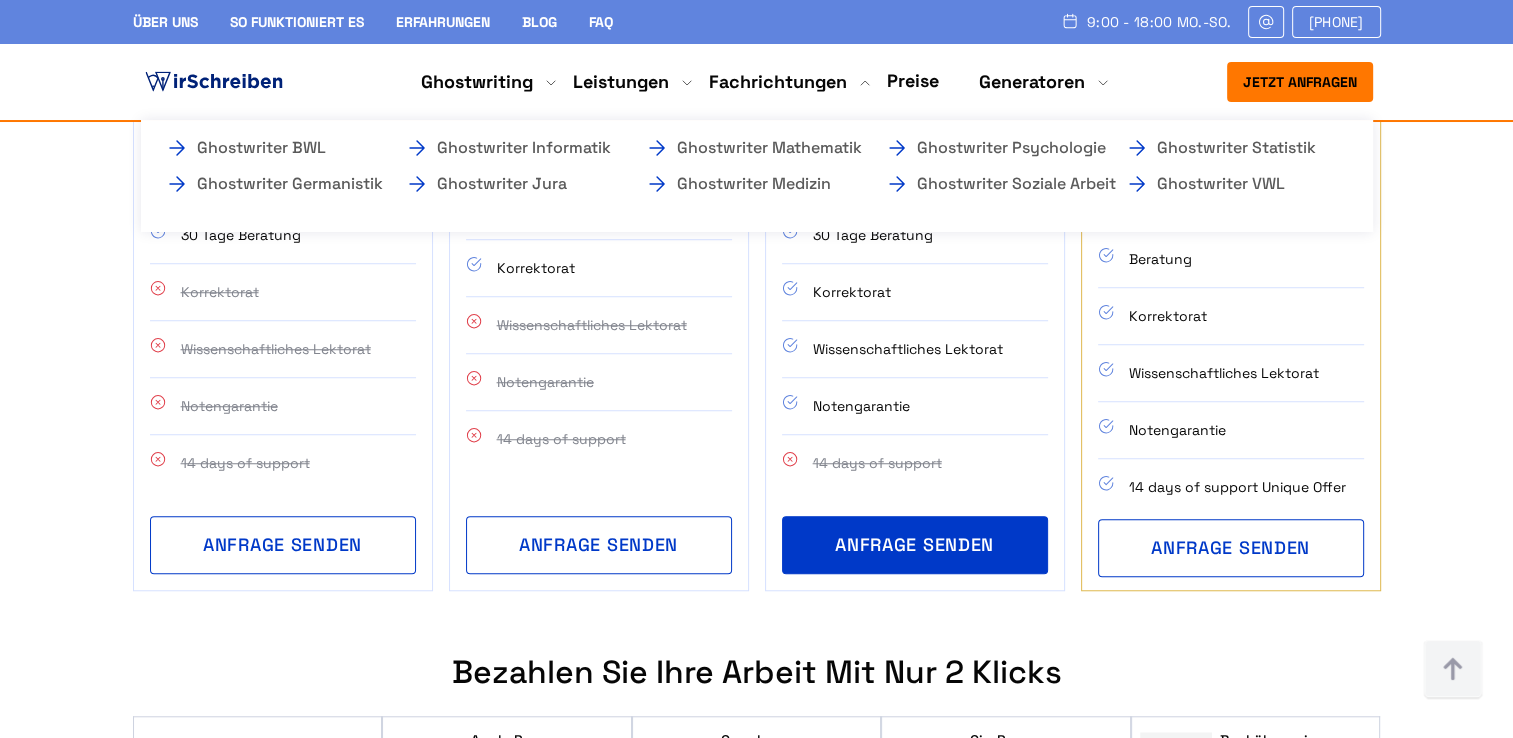 click on "Fachrichtungen
Ghostwriter BWL
Ghostwriter Germanistik
Ghostwriter Informatik
Ghostwriter Jura
Ghostwriter Mathematik
Ghostwriter Medizin
Ghostwriter Psychologie
Ghostwriter Soziale Arbeit
Ghostwriter Statistik
Ghostwriter VWL" at bounding box center (778, 82) 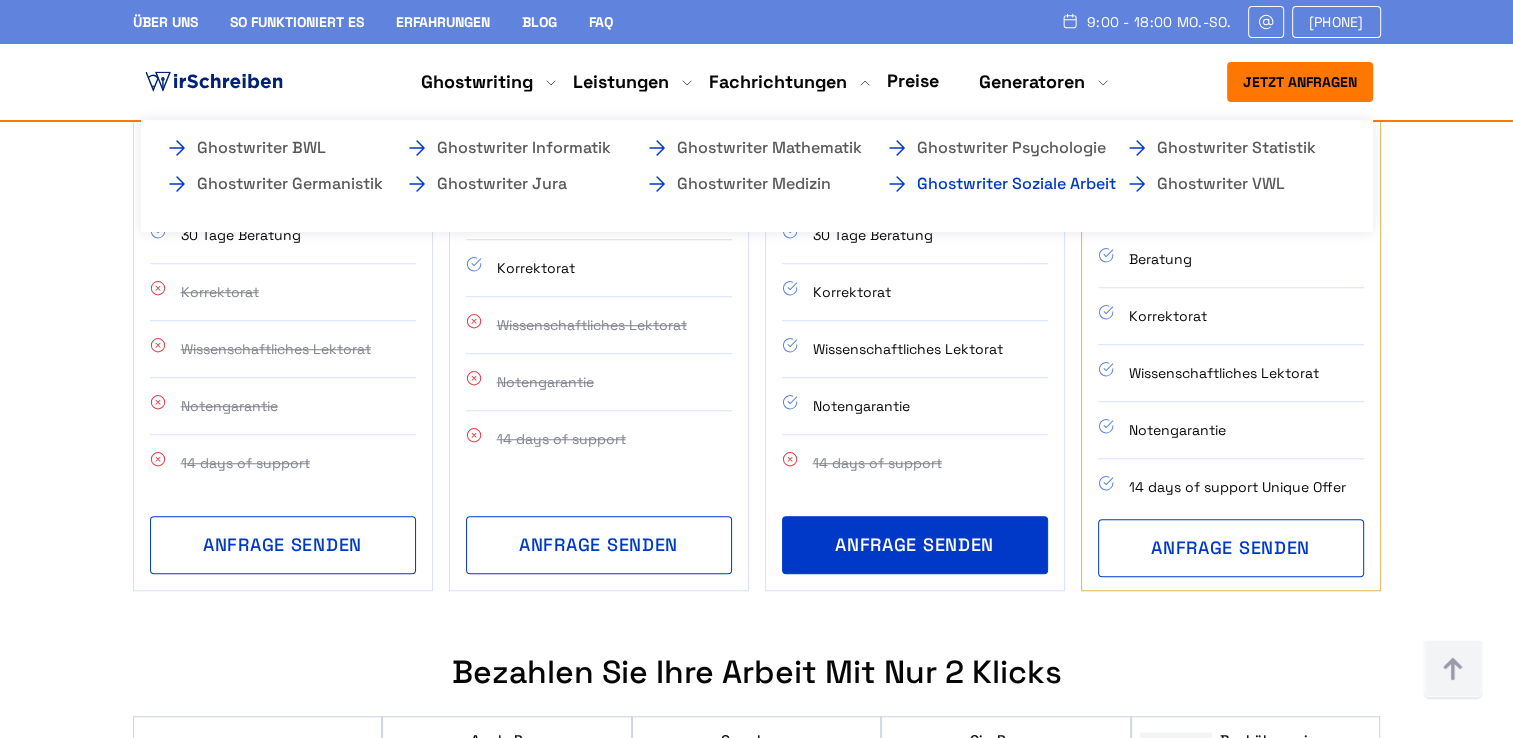 click on "Ghostwriter Soziale Arbeit" at bounding box center (985, 184) 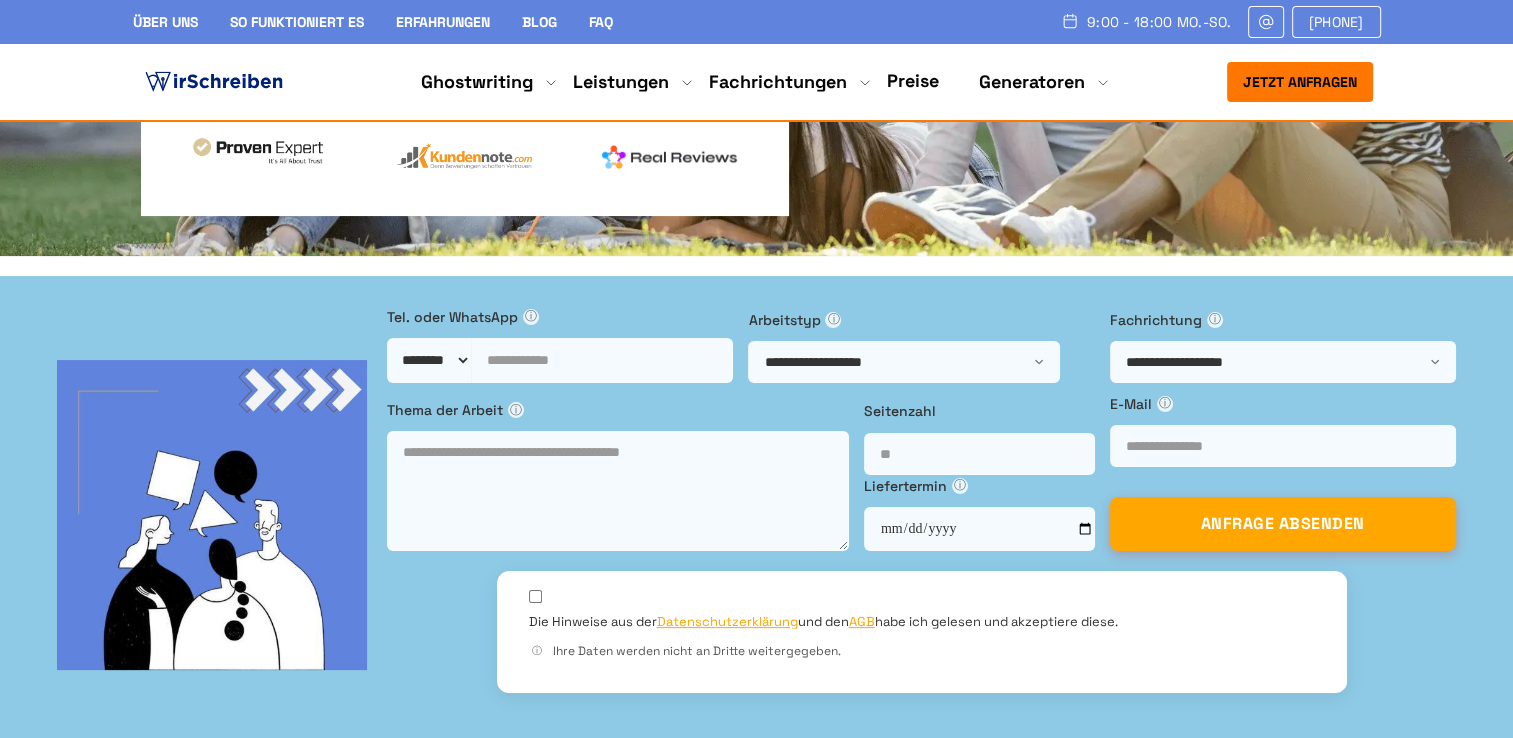 scroll, scrollTop: 0, scrollLeft: 0, axis: both 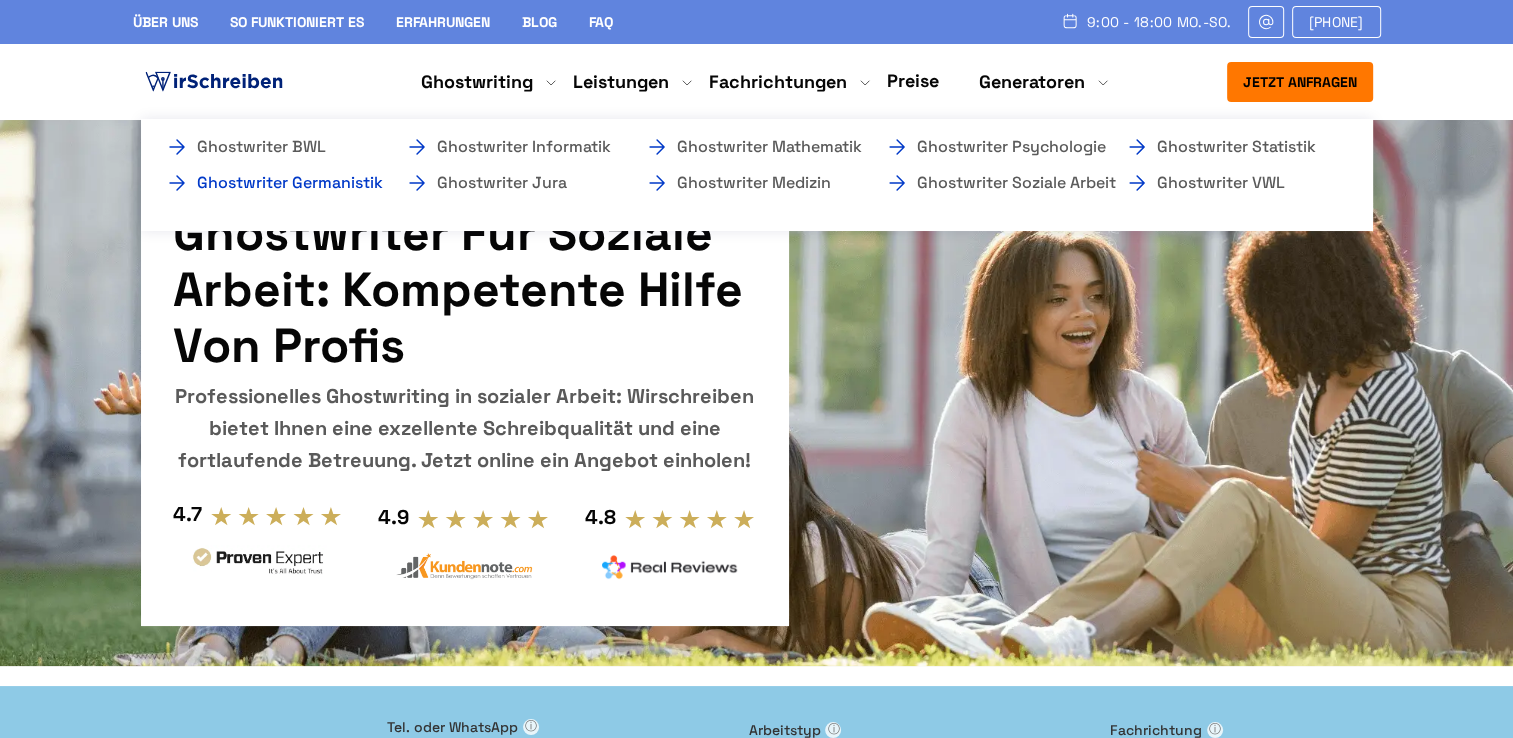 click on "Ghostwriter Germanistik" at bounding box center [265, 183] 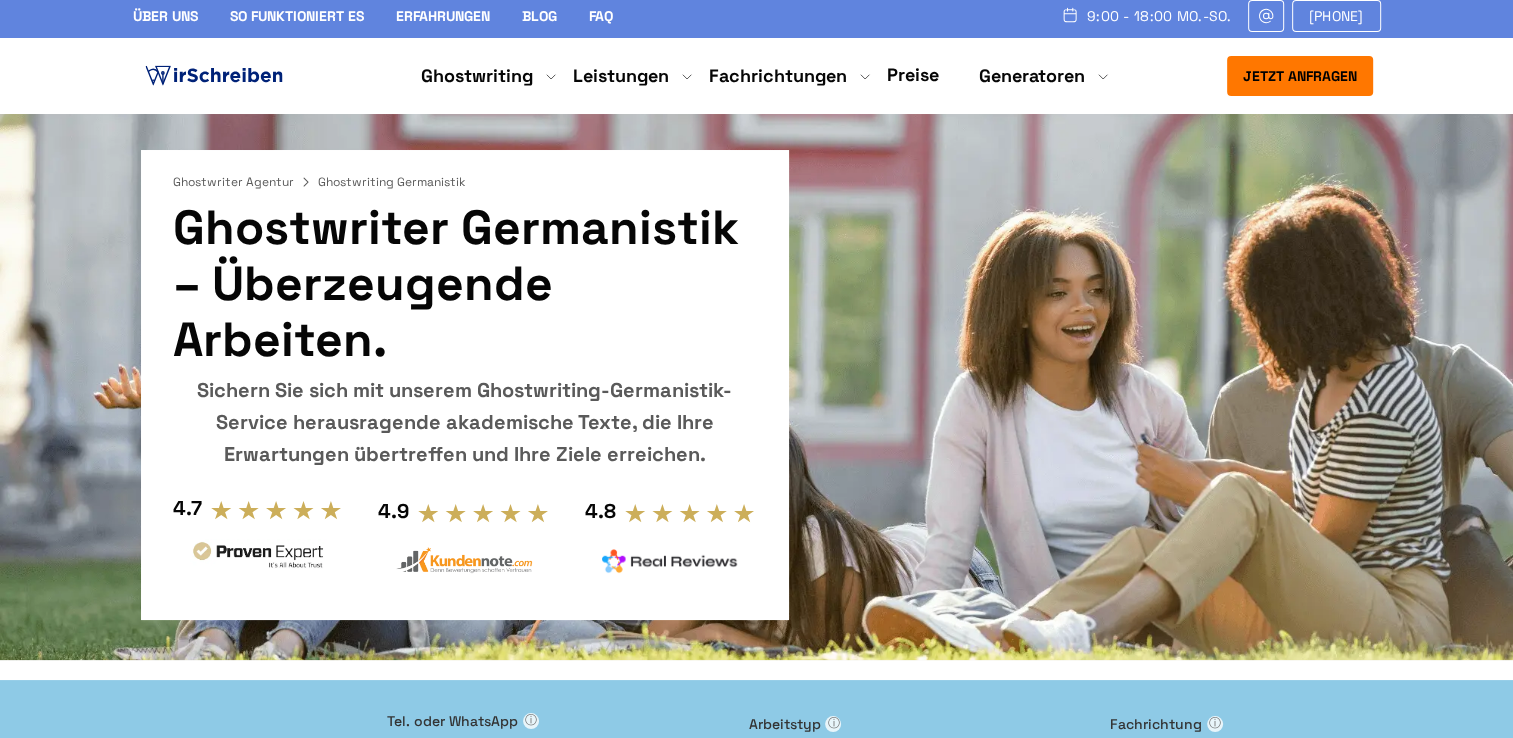 scroll, scrollTop: 0, scrollLeft: 0, axis: both 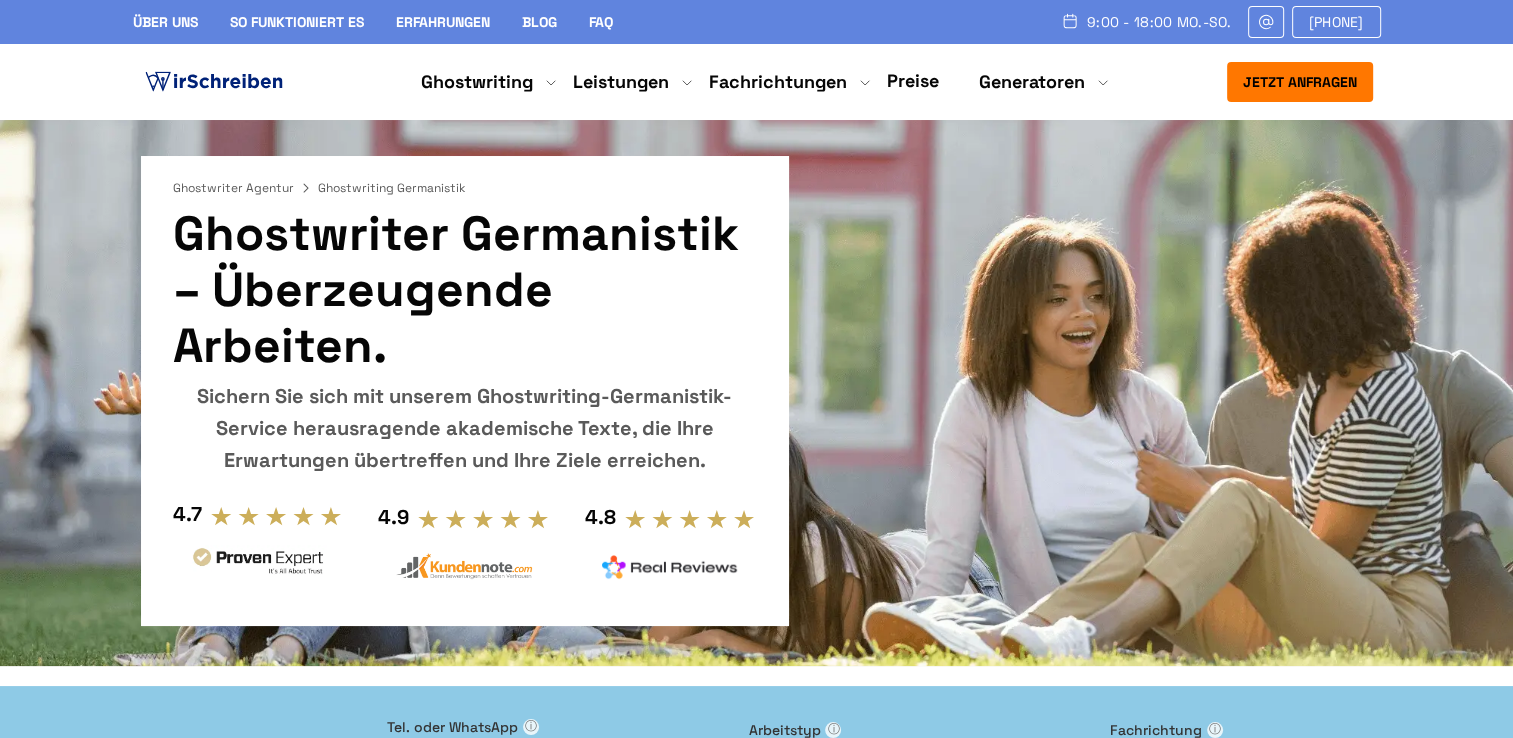 click on "So funktioniert es" at bounding box center [297, 22] 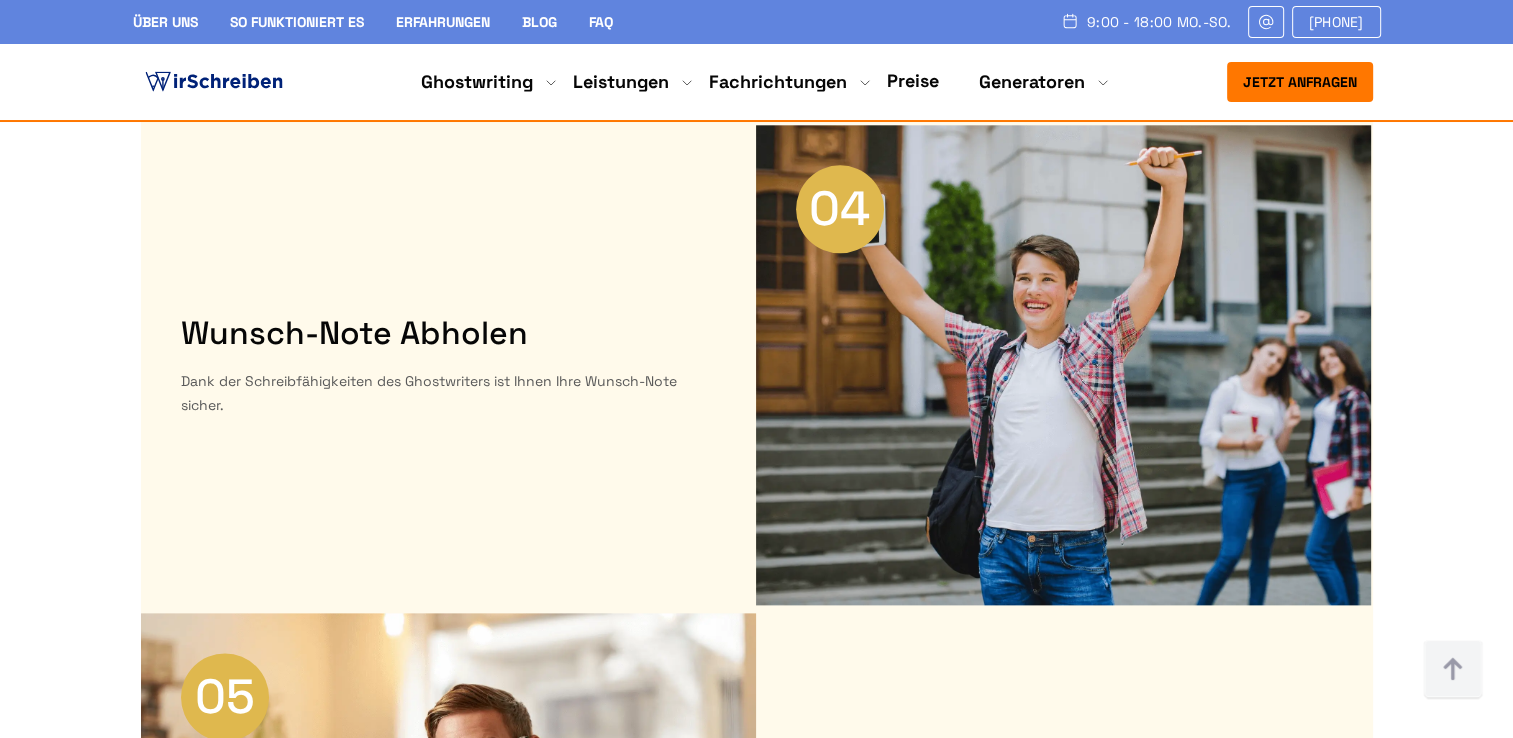 scroll, scrollTop: 2262, scrollLeft: 0, axis: vertical 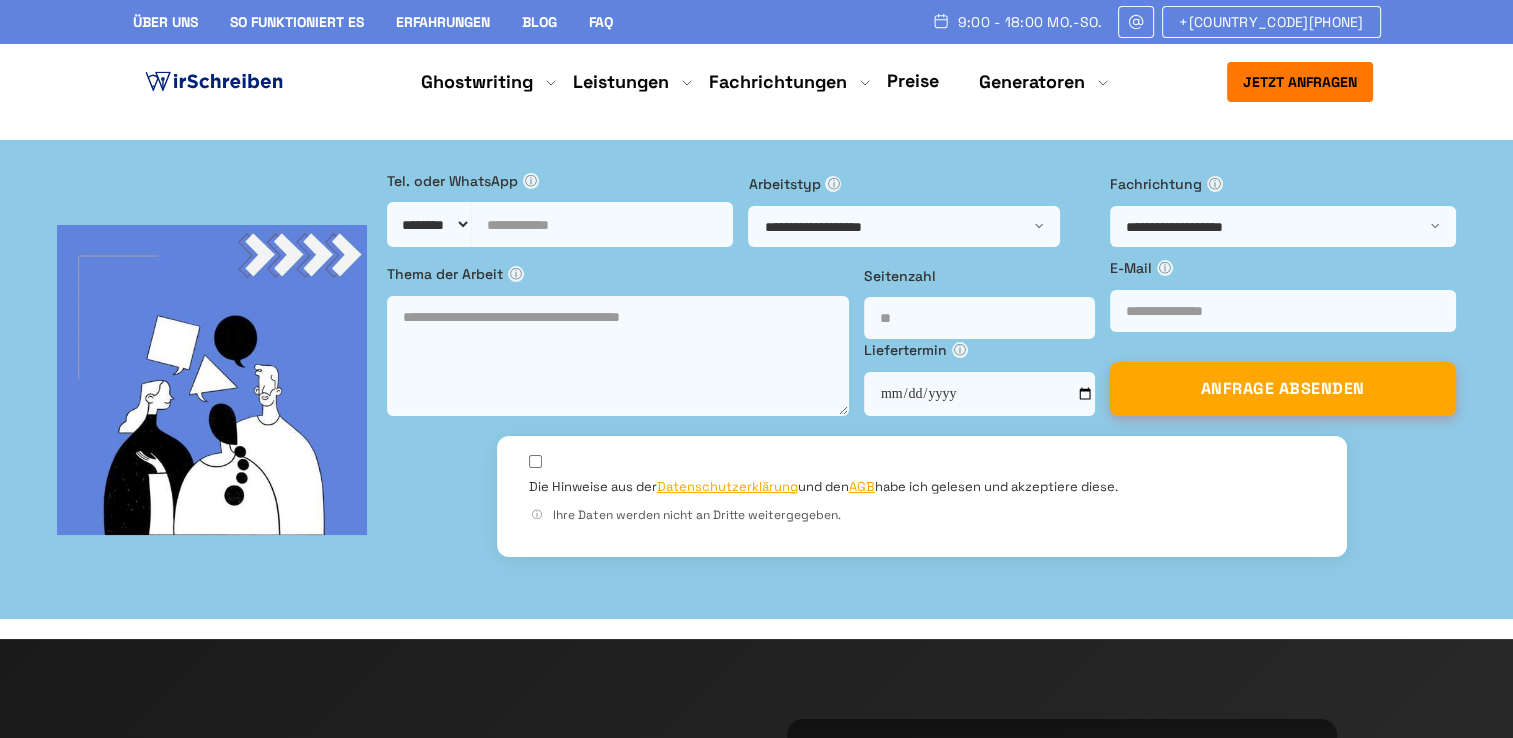 click on "Jetzt
anfragen" at bounding box center [1300, 82] 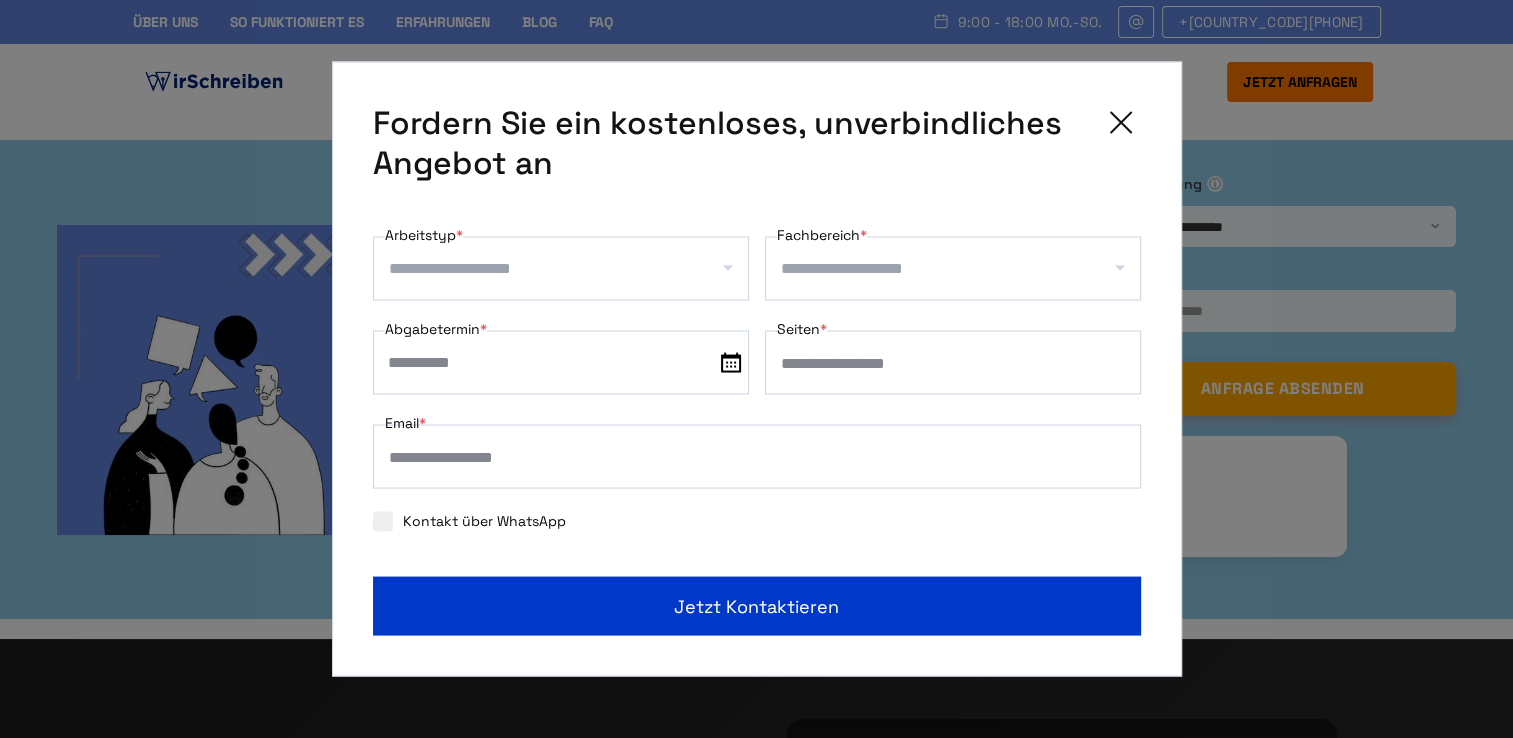 click at bounding box center (561, 269) 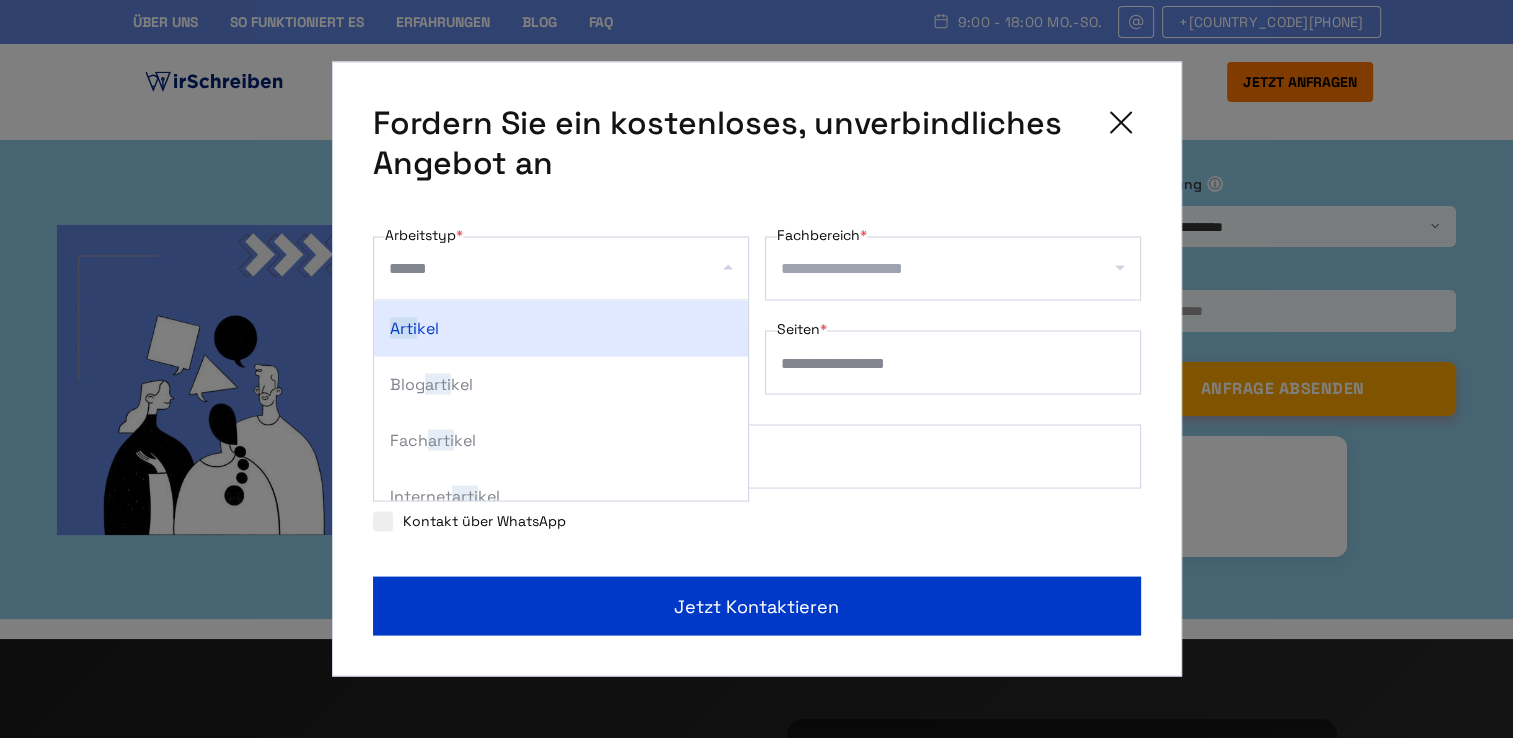 type on "*******" 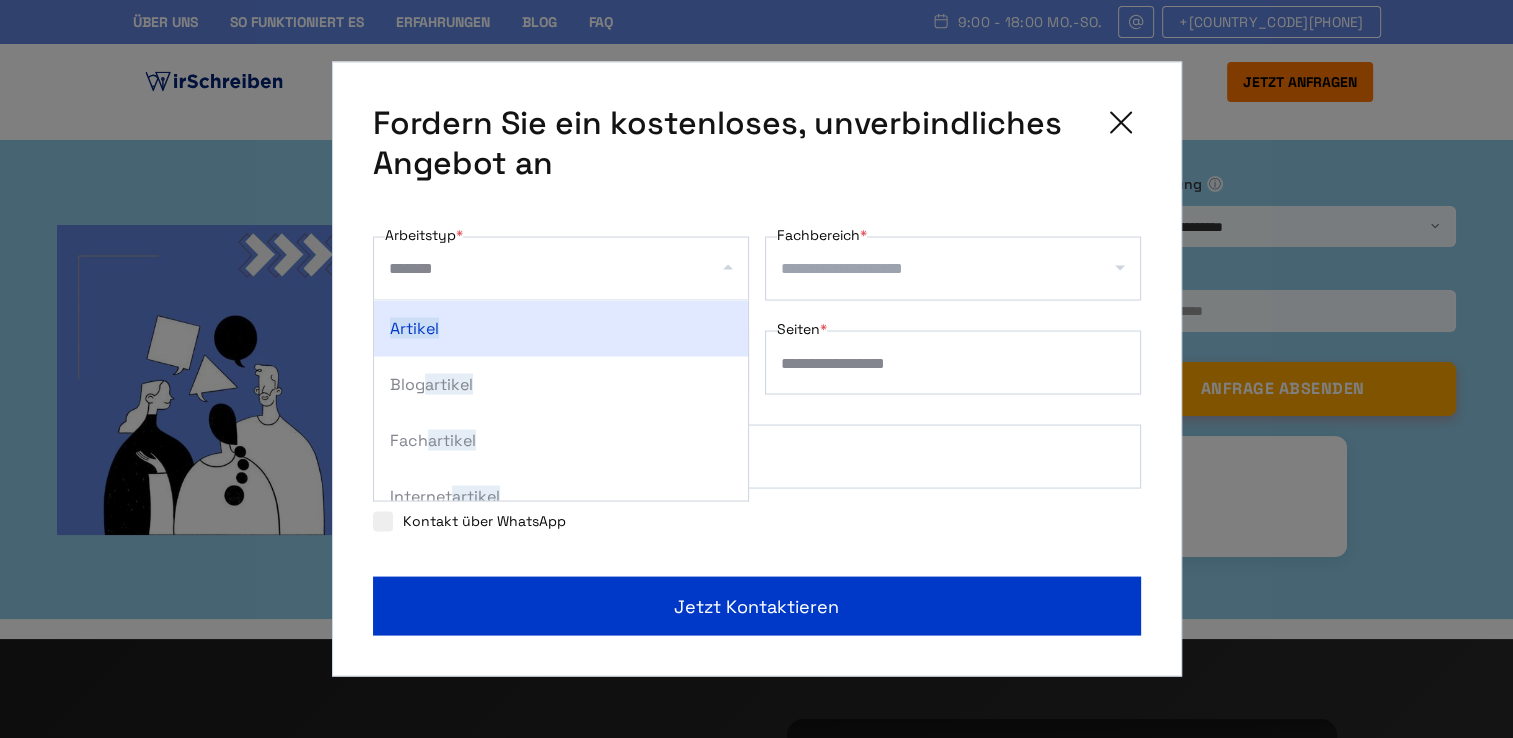 click on "Artikel" at bounding box center (561, 329) 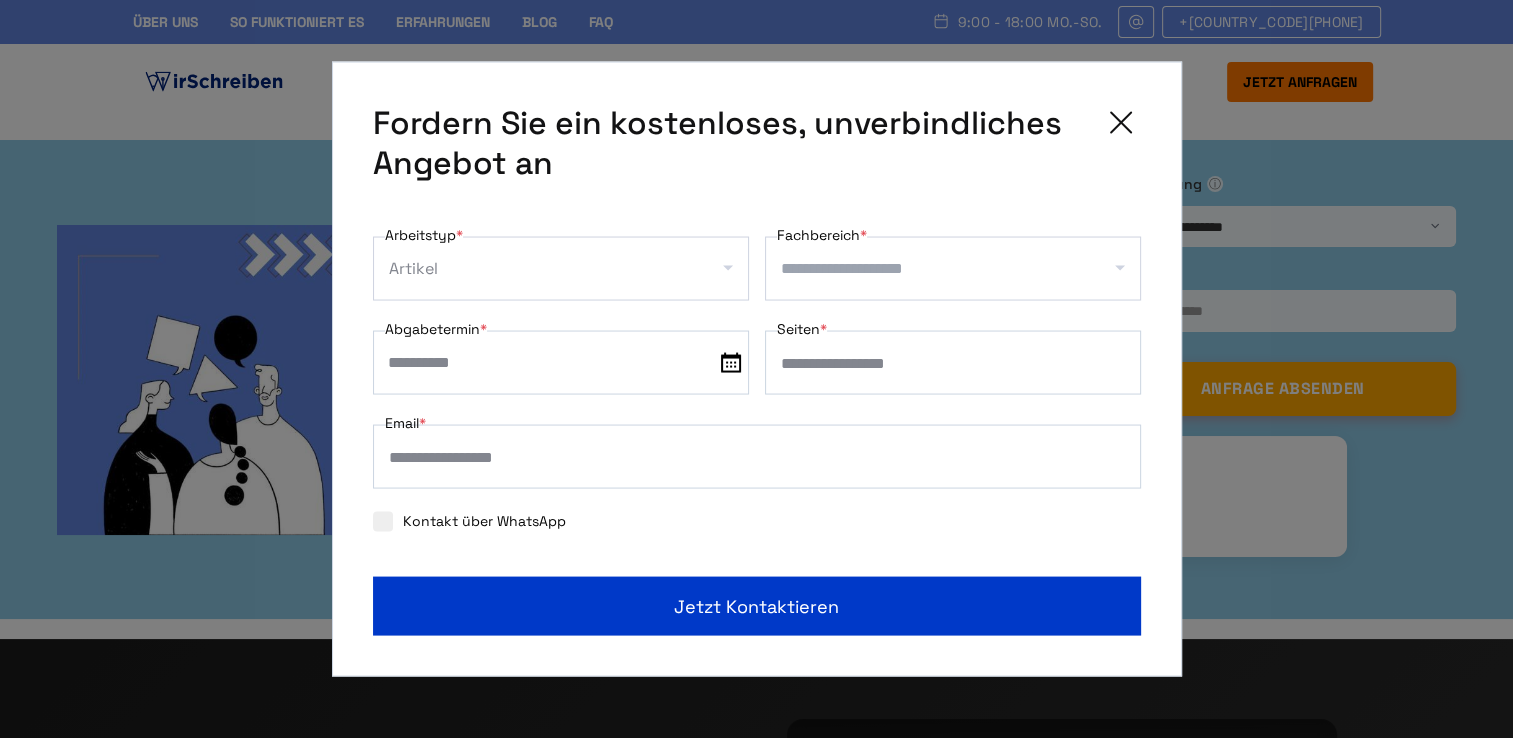 click on "Fachbereich  *" at bounding box center (960, 269) 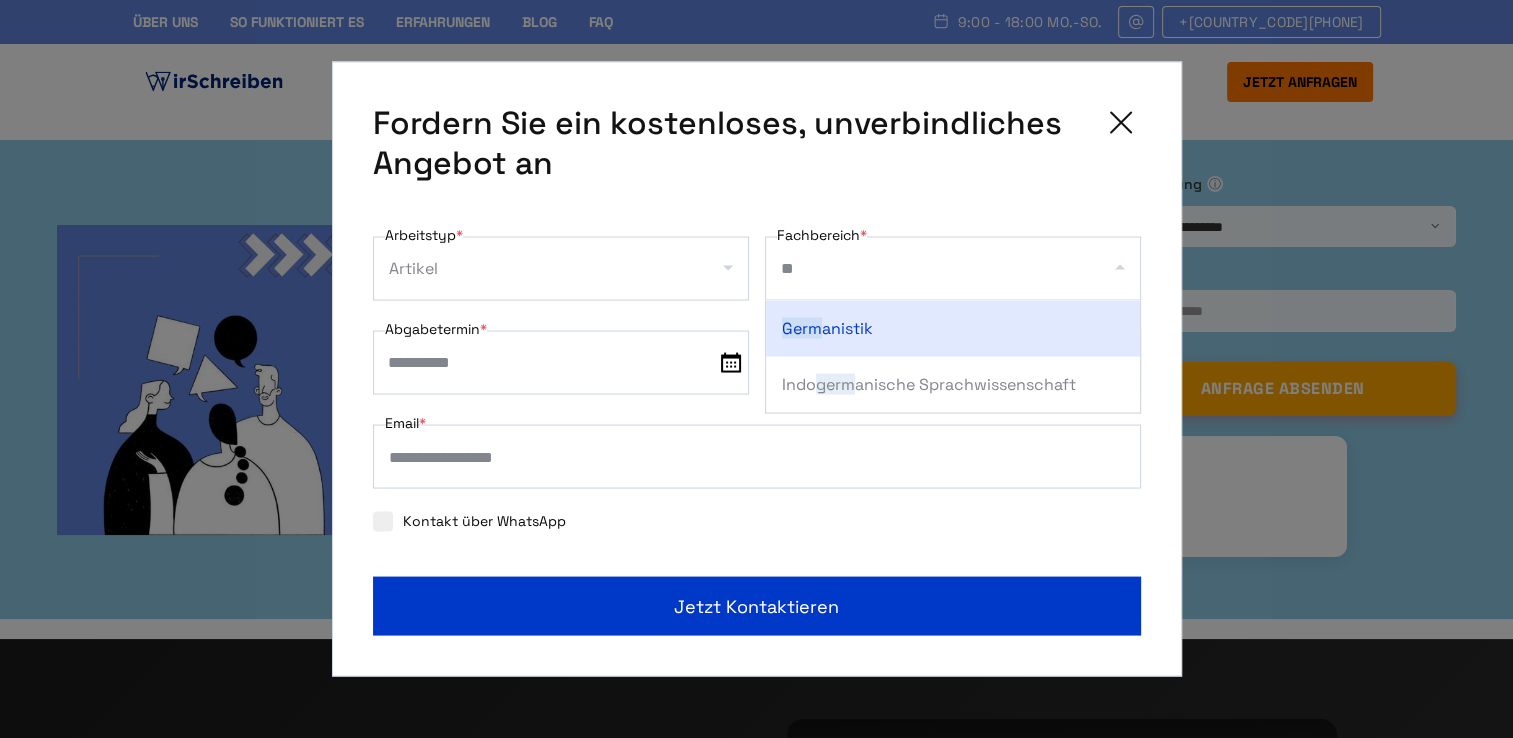 type on "*" 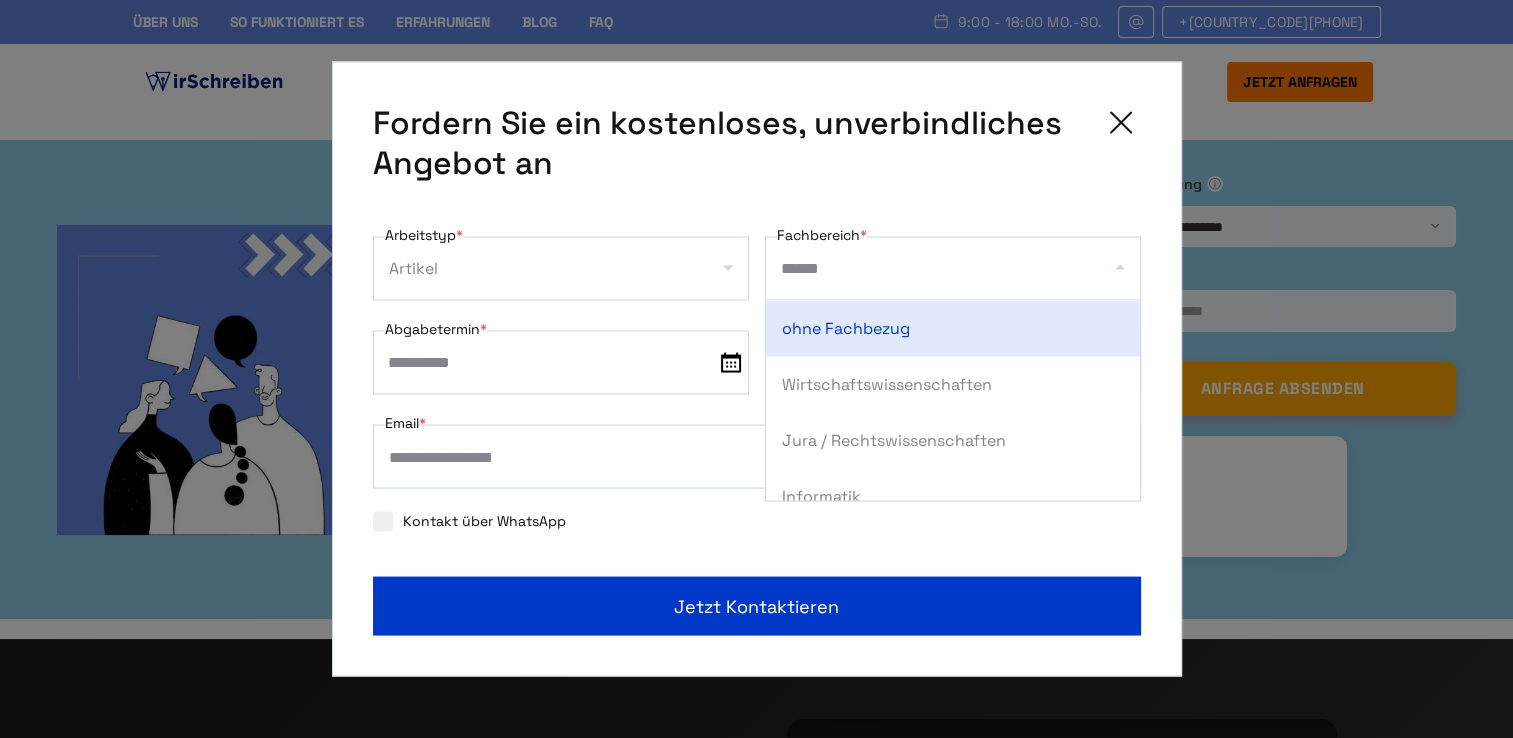 type on "*******" 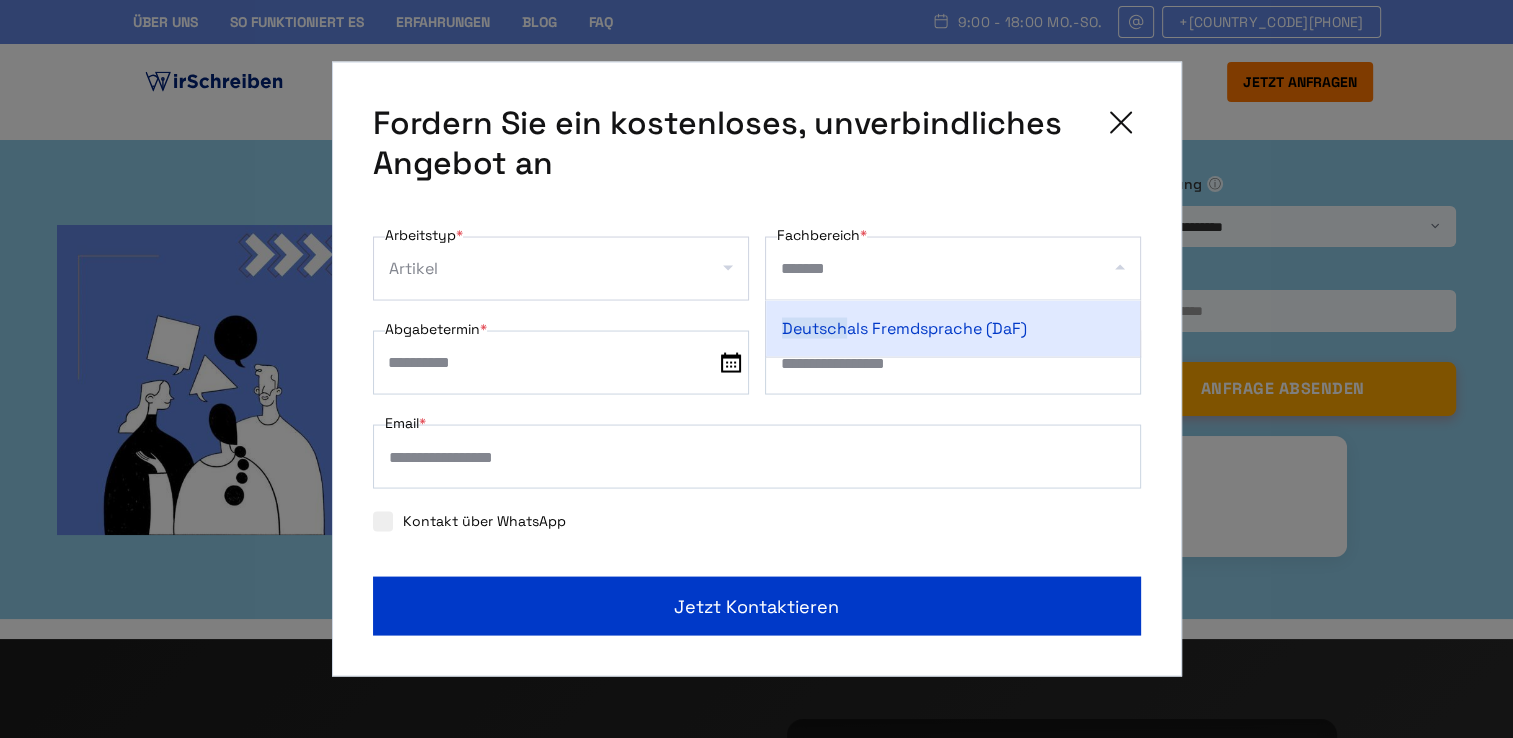 click on "Deutsch  als Fremdsprache (DaF)" at bounding box center [953, 329] 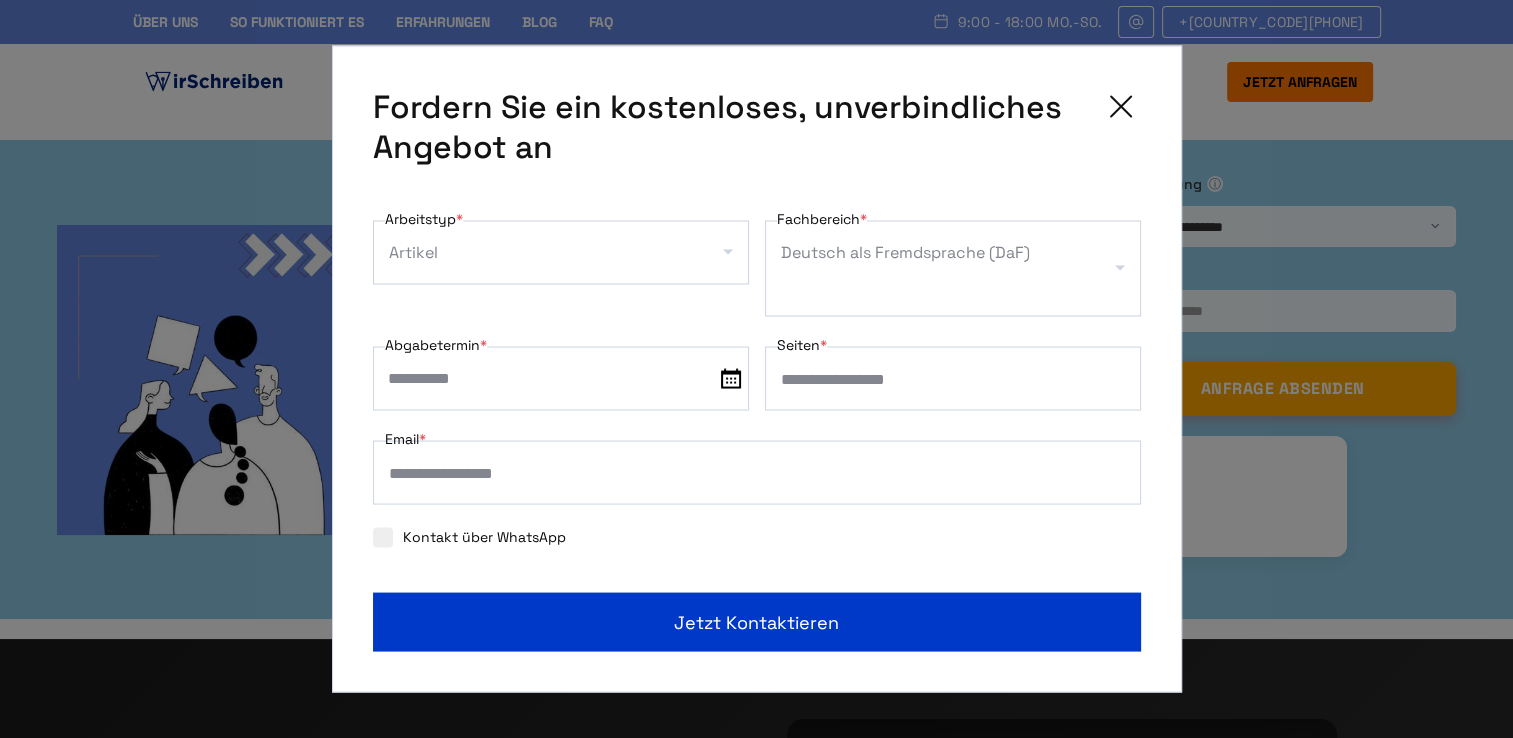 click at bounding box center (561, 379) 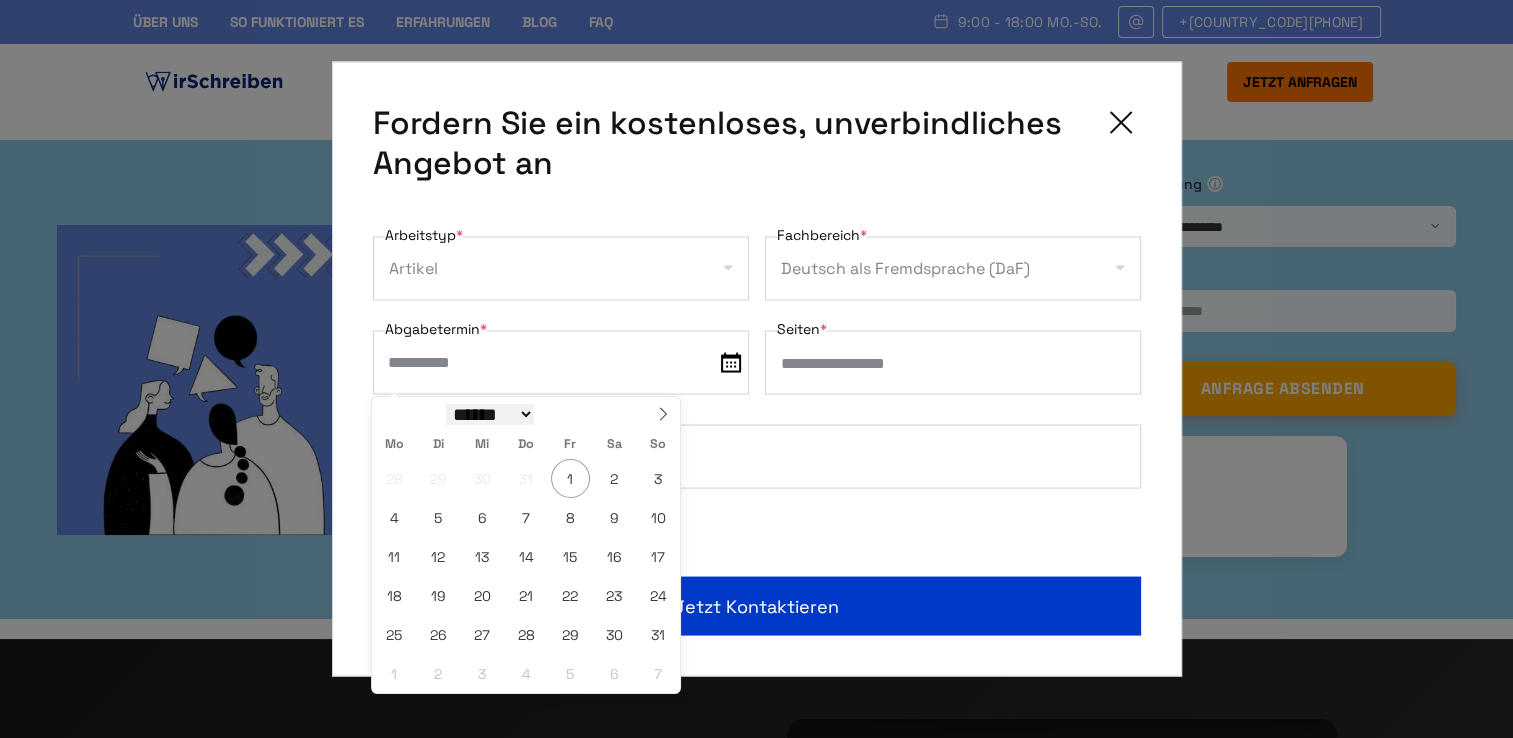click on "****** ********* ******* ******** ********" at bounding box center [490, 414] 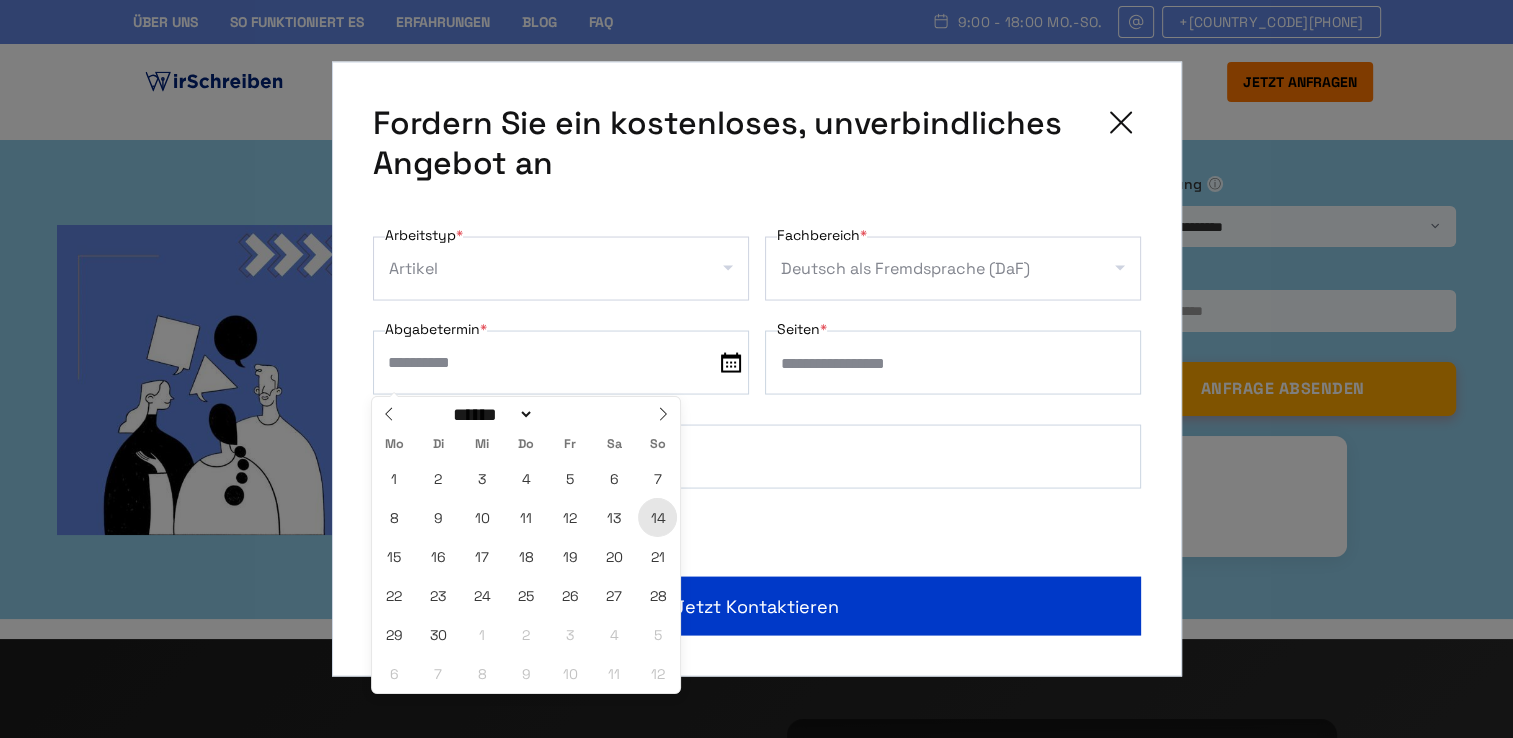 click on "14" at bounding box center [657, 517] 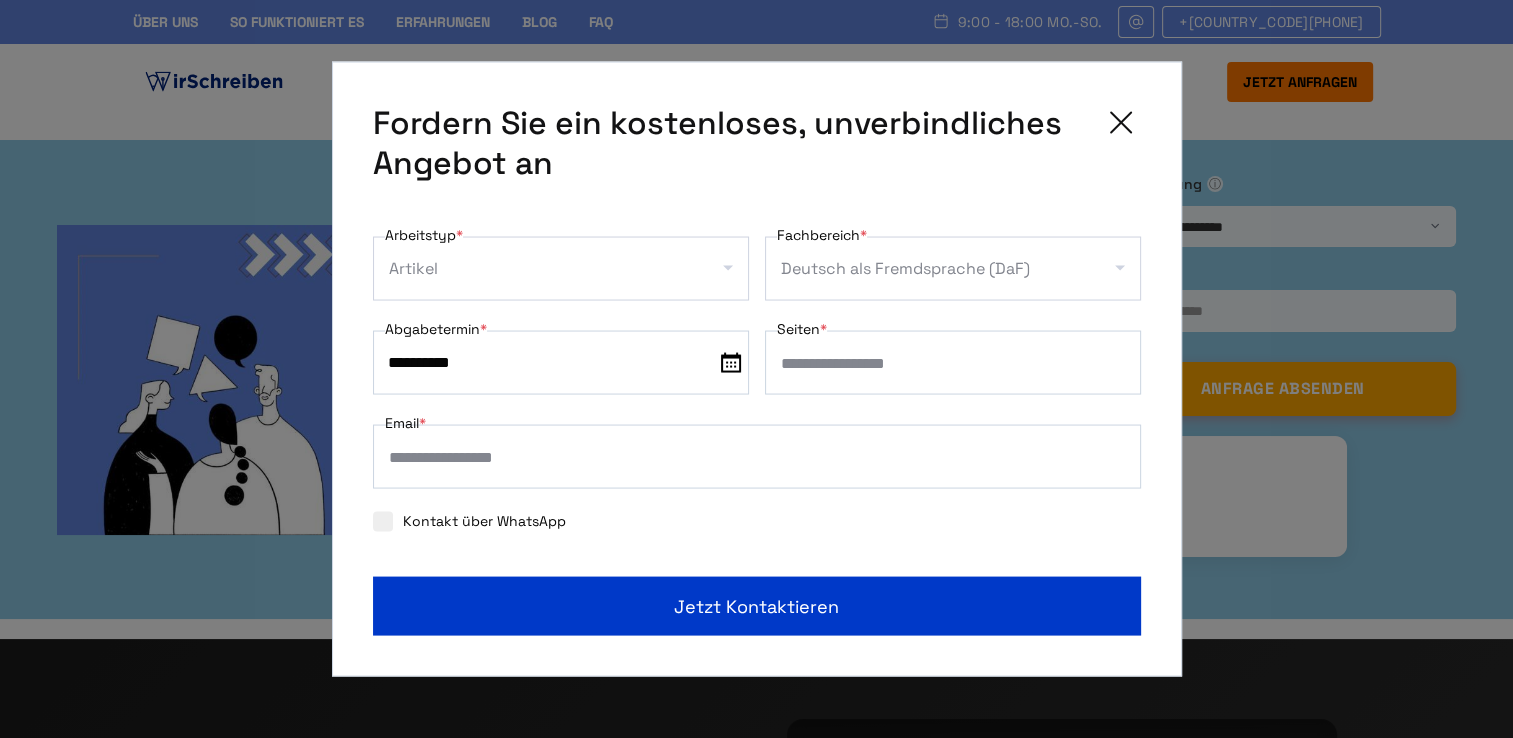 click on "Seiten  *" at bounding box center (953, 363) 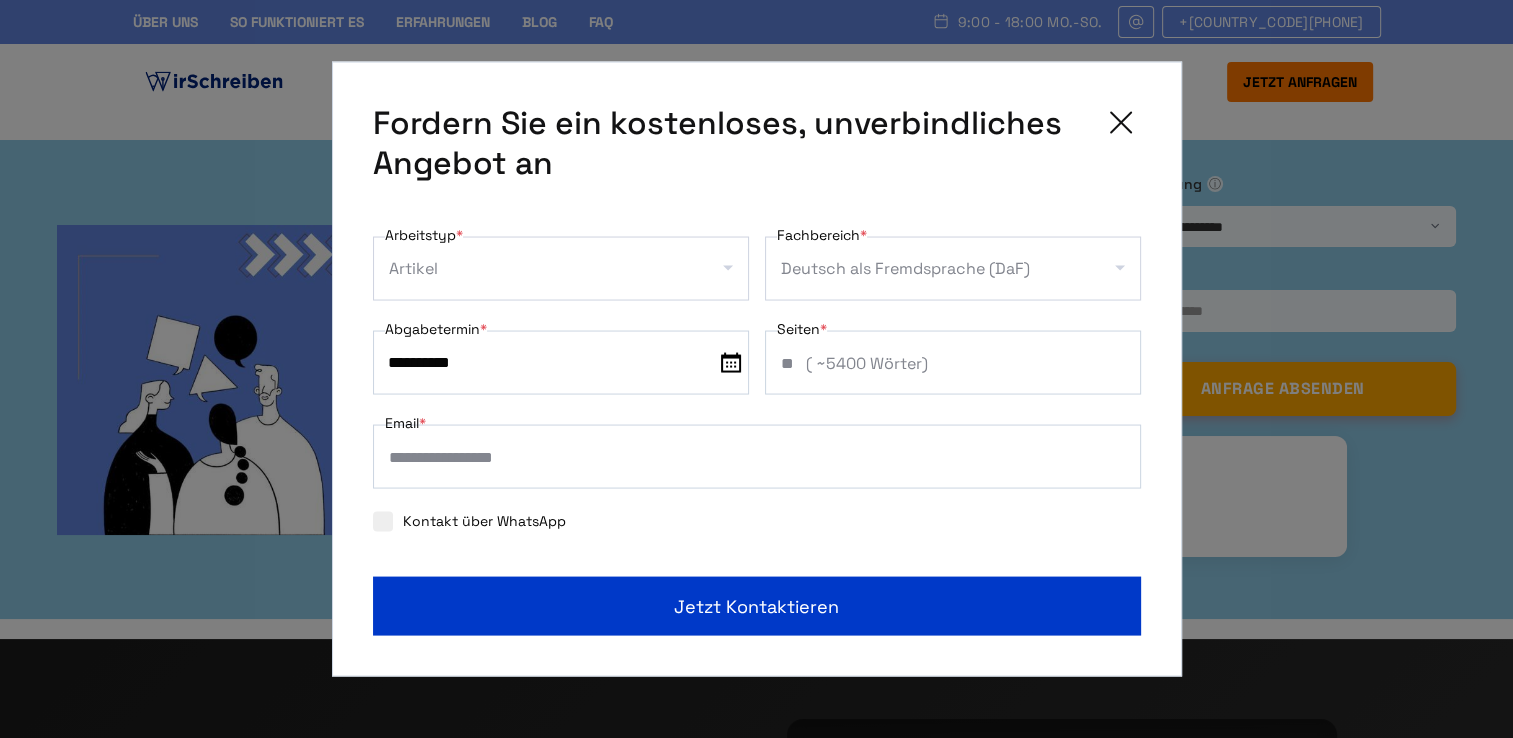type on "**" 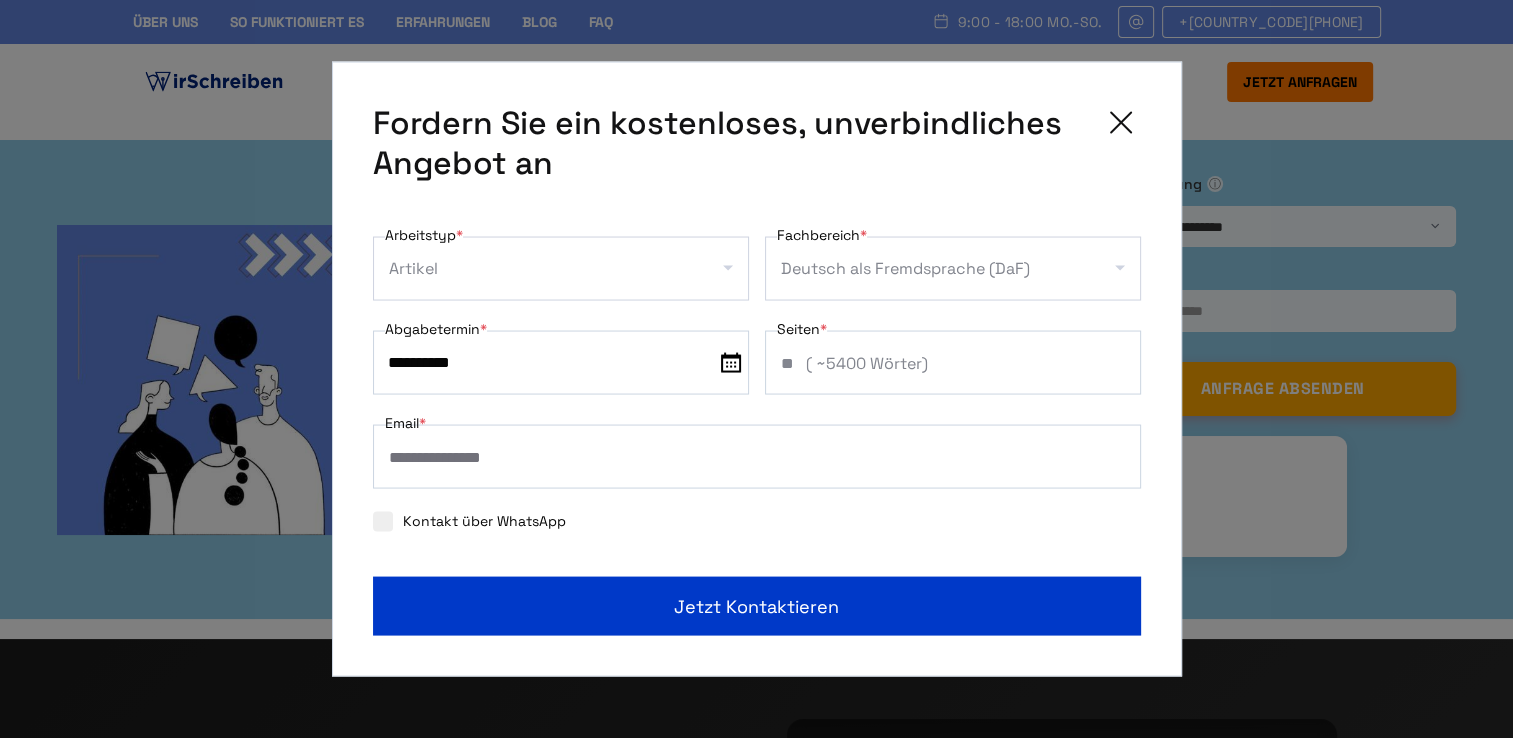 scroll, scrollTop: 0, scrollLeft: 0, axis: both 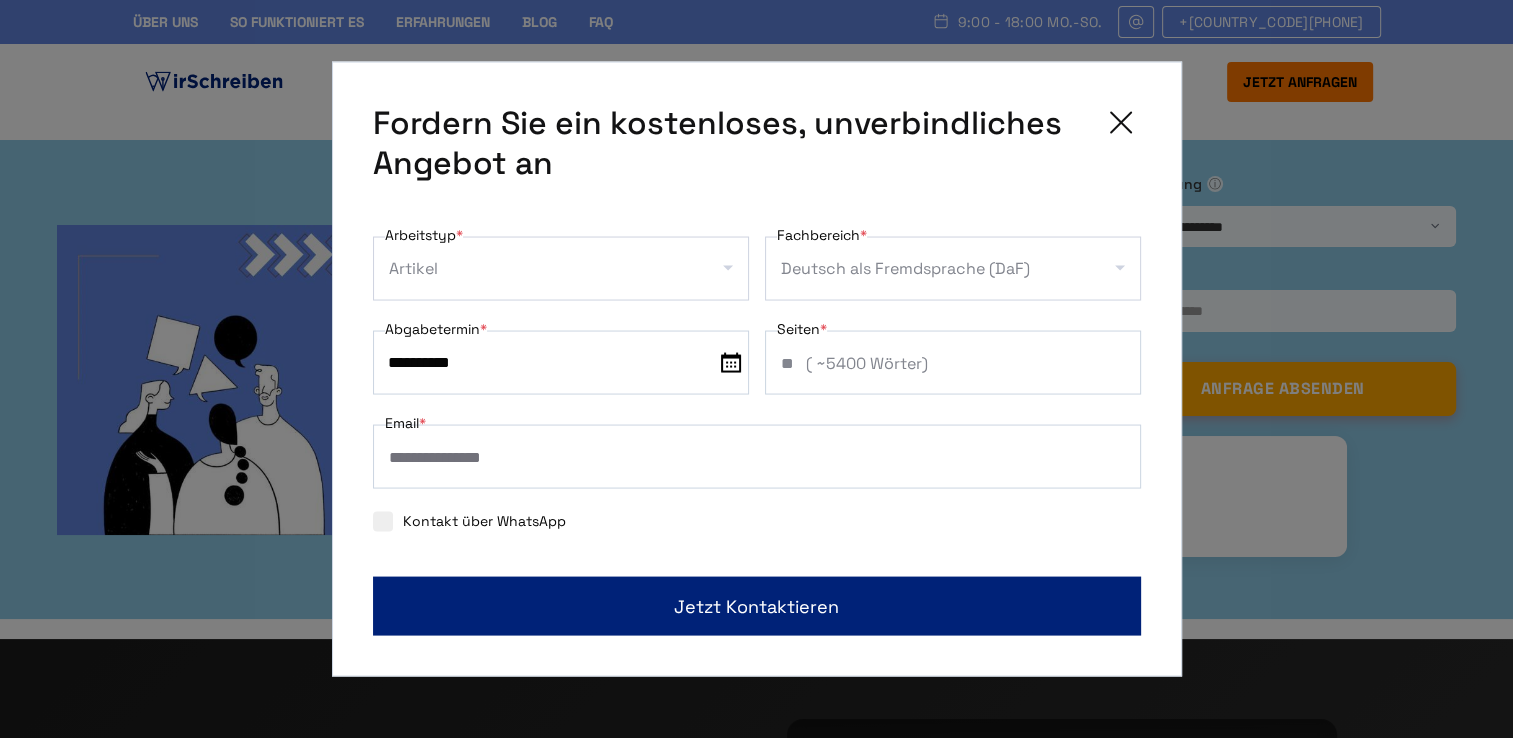 click on "Jetzt kontaktieren" at bounding box center (756, 606) 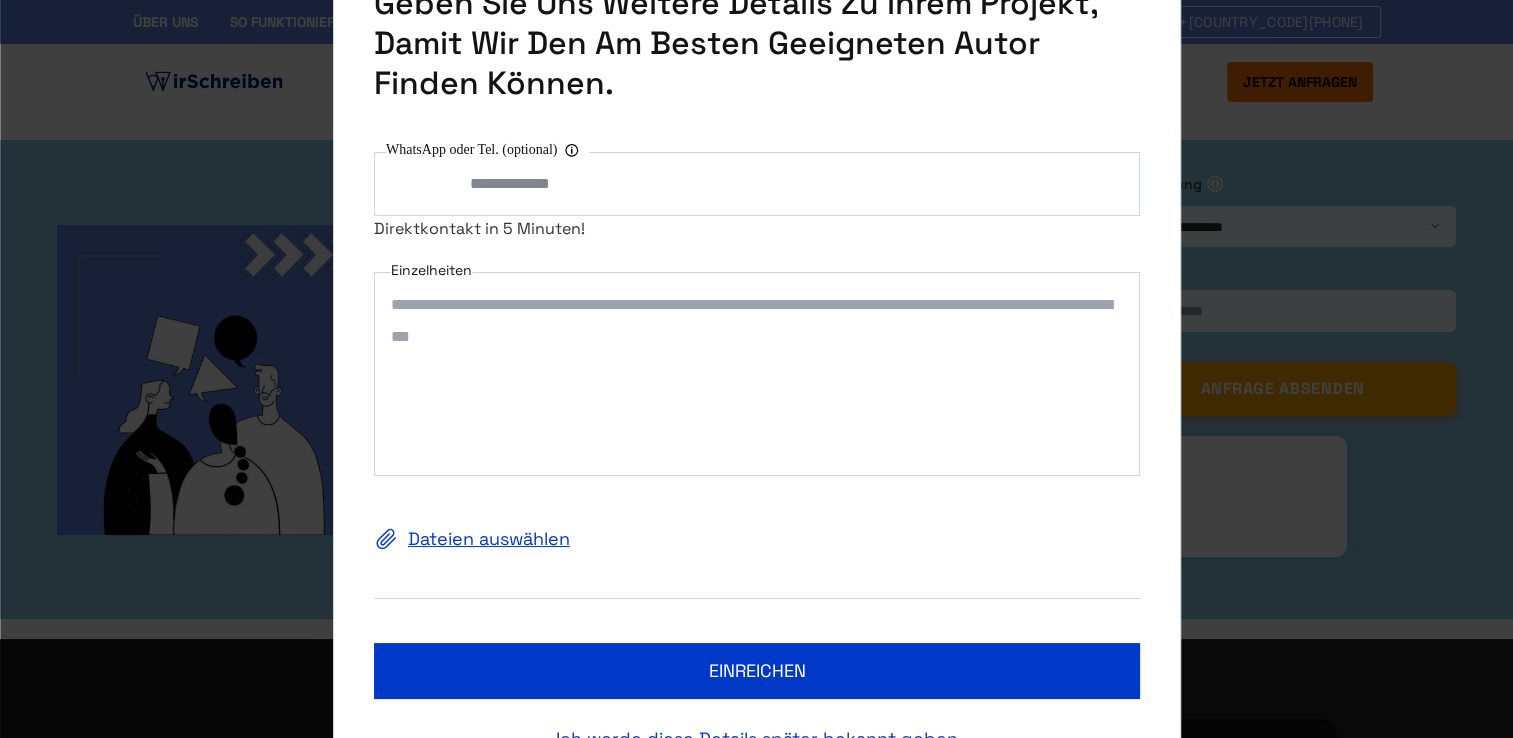 click on "Einzelheiten" at bounding box center [757, 374] 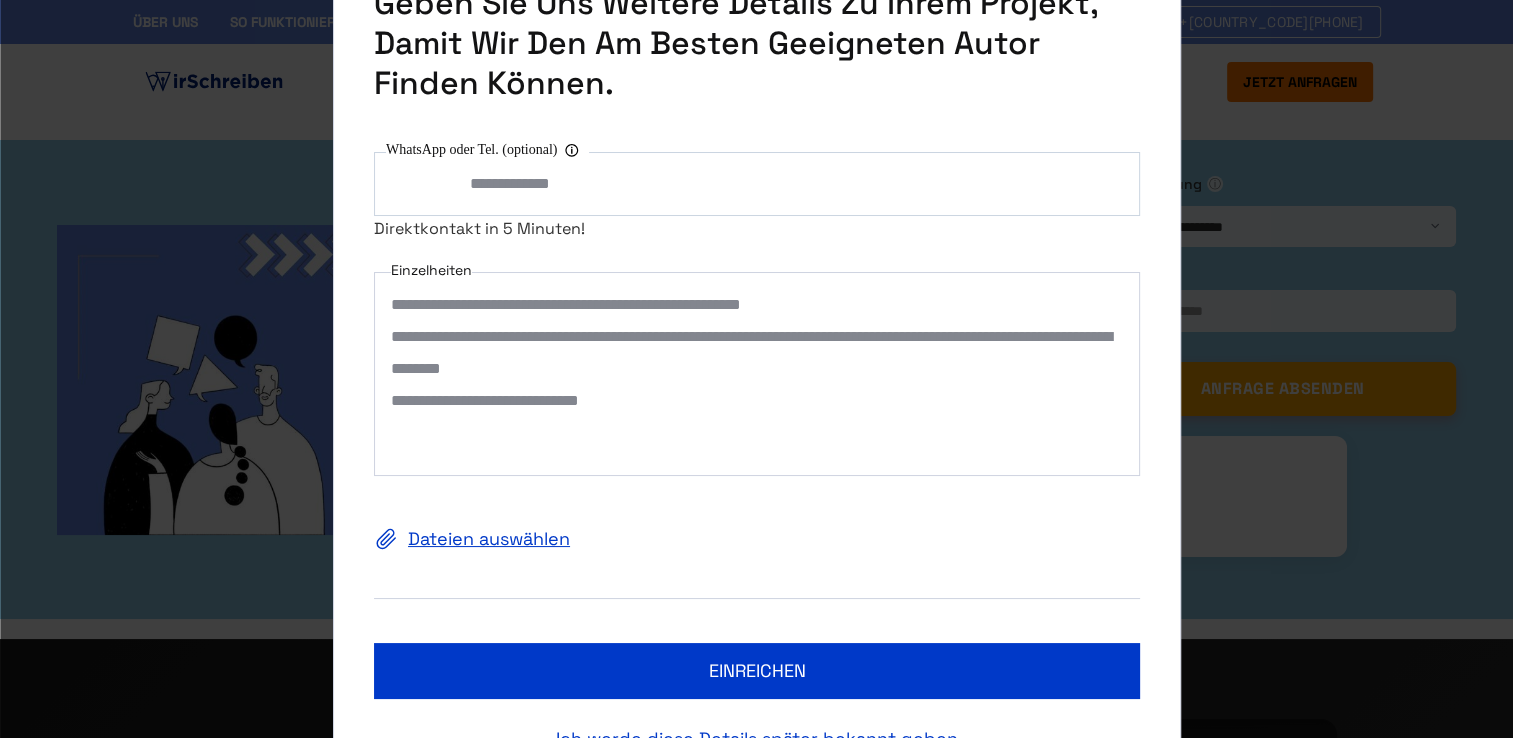 drag, startPoint x: 703, startPoint y: 398, endPoint x: 428, endPoint y: 400, distance: 275.00726 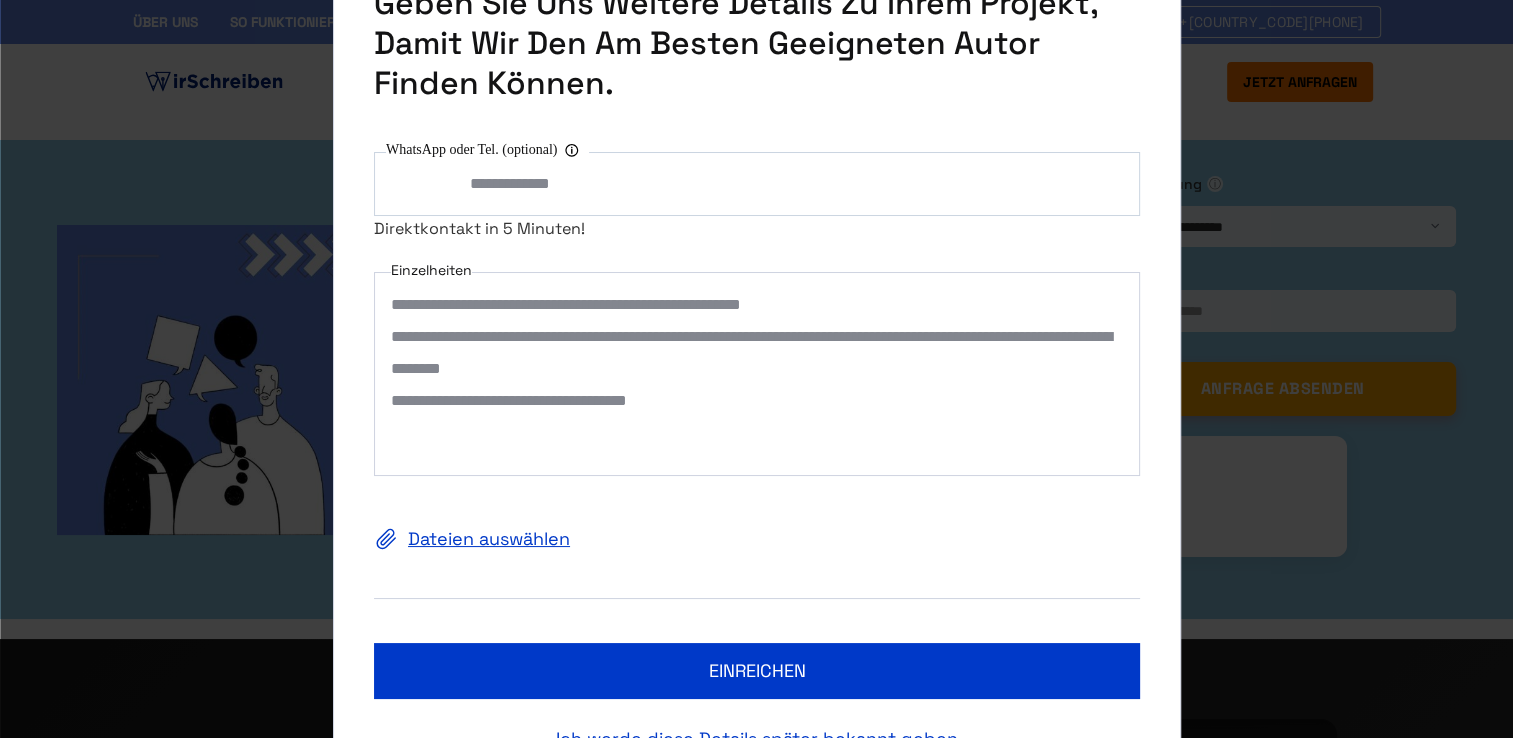 paste on "**********" 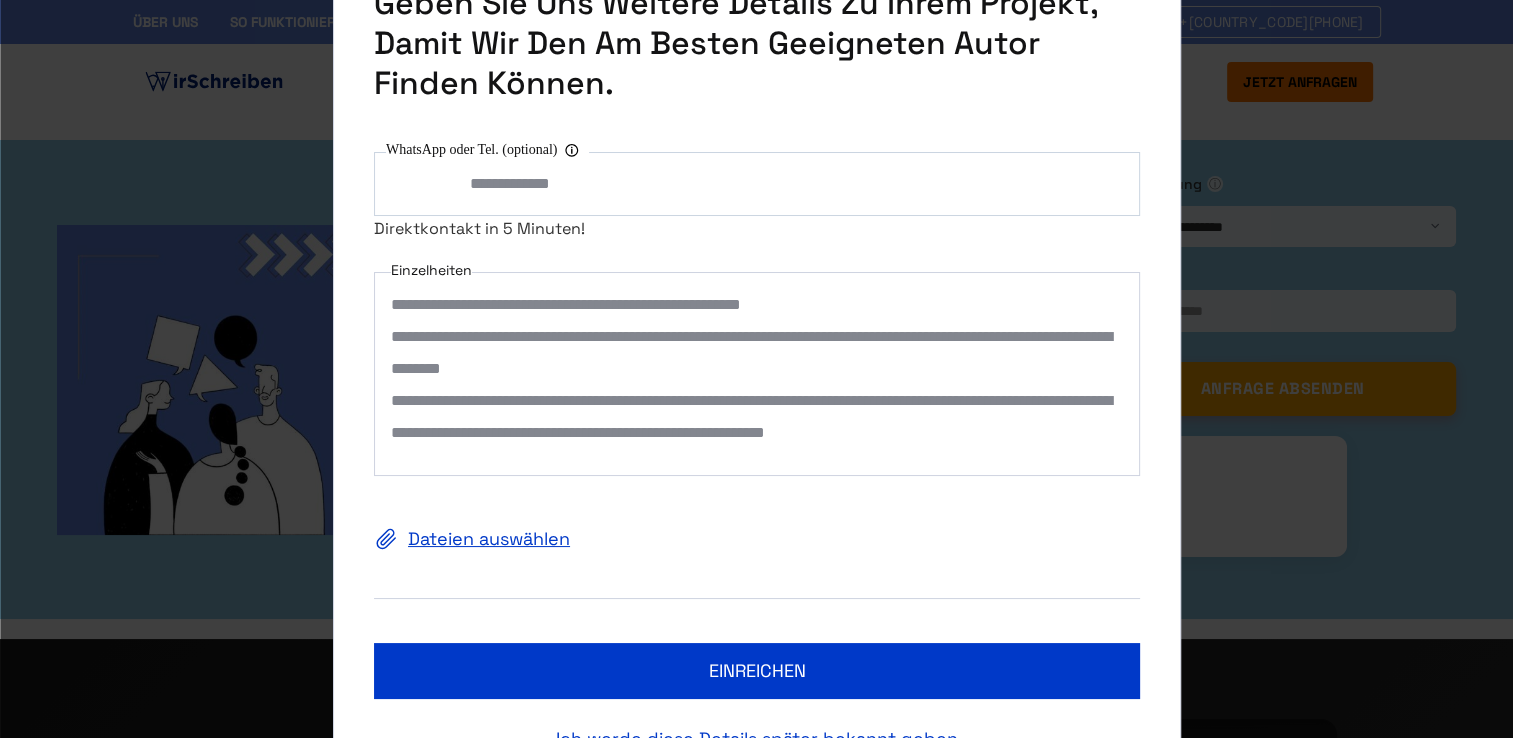 click on "**********" at bounding box center [757, 374] 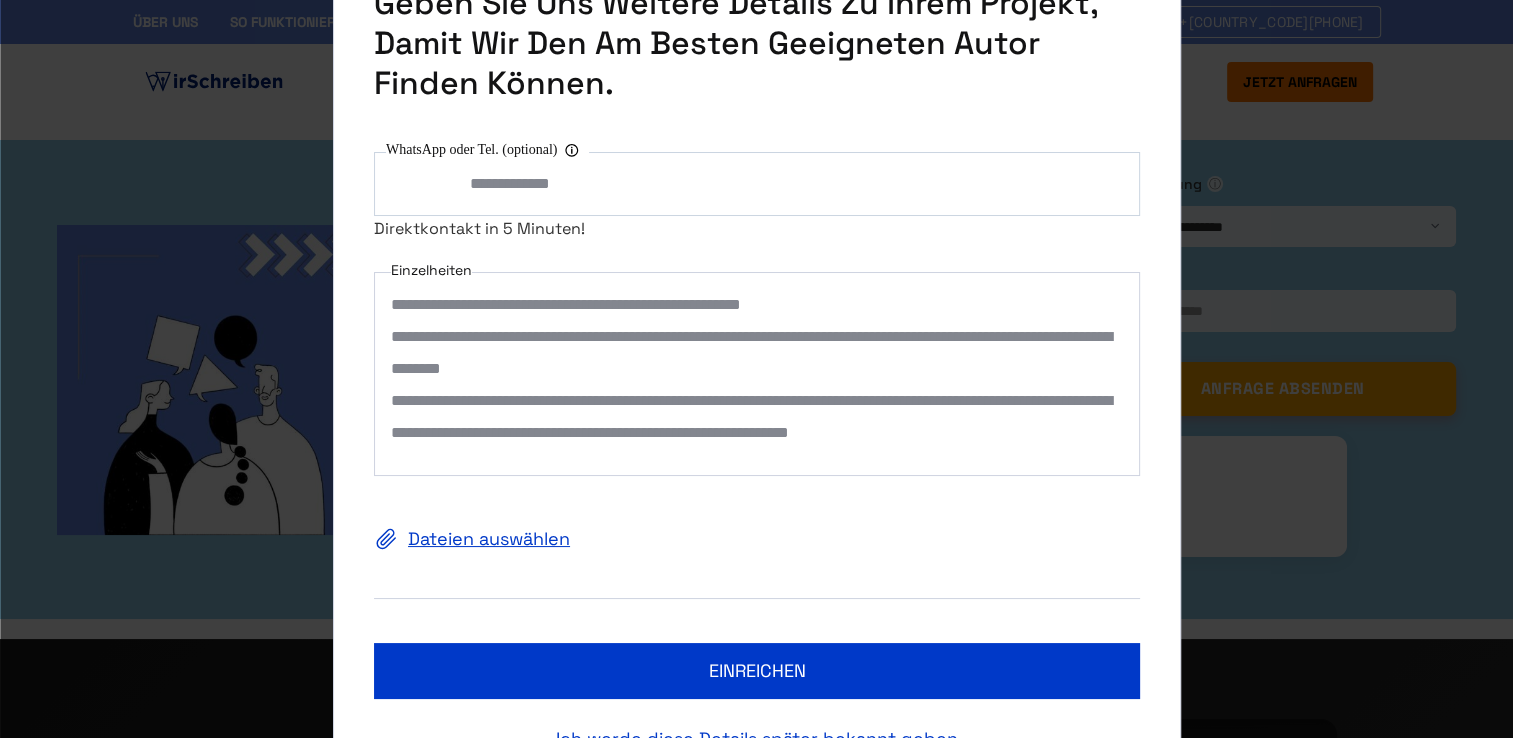 click on "**********" at bounding box center [757, 374] 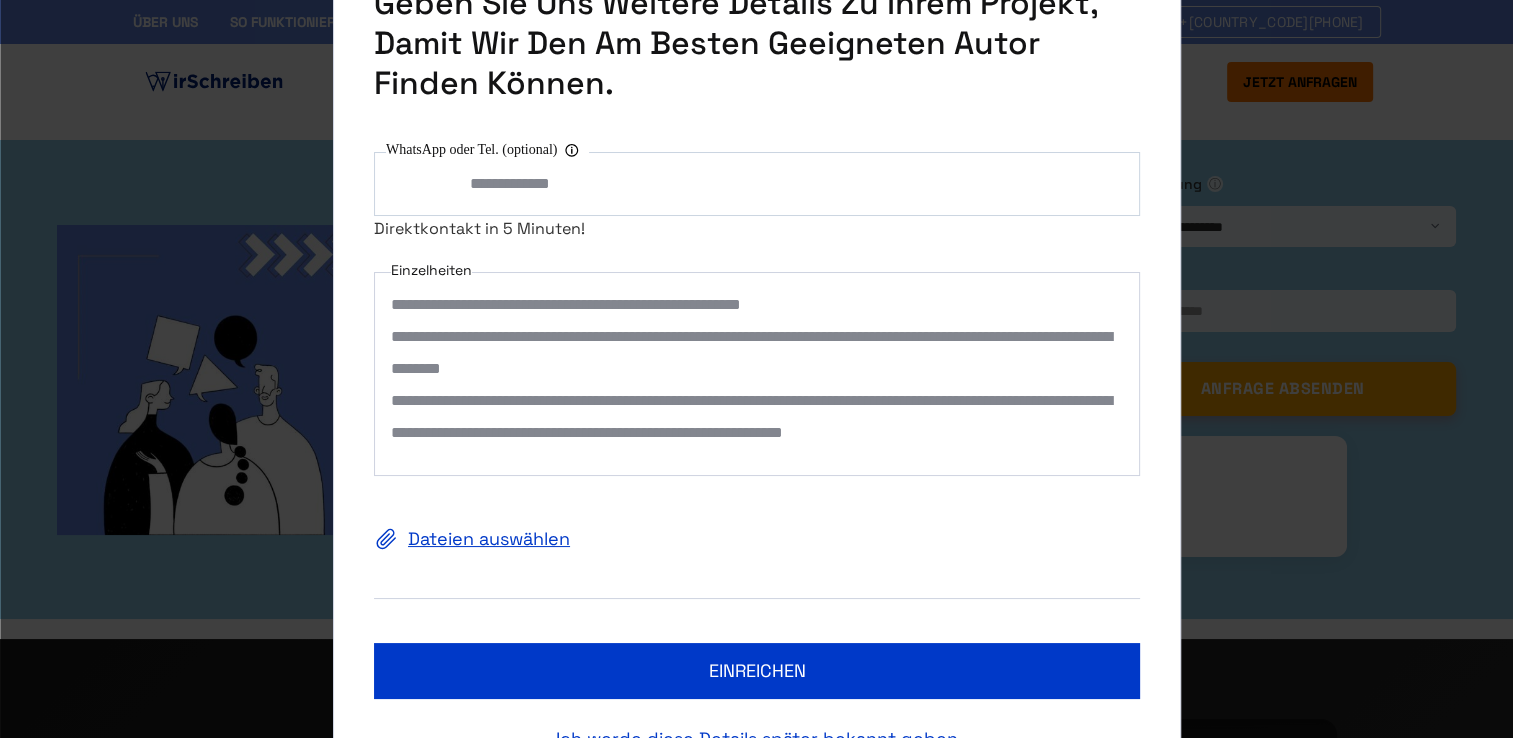 click on "**********" at bounding box center [757, 374] 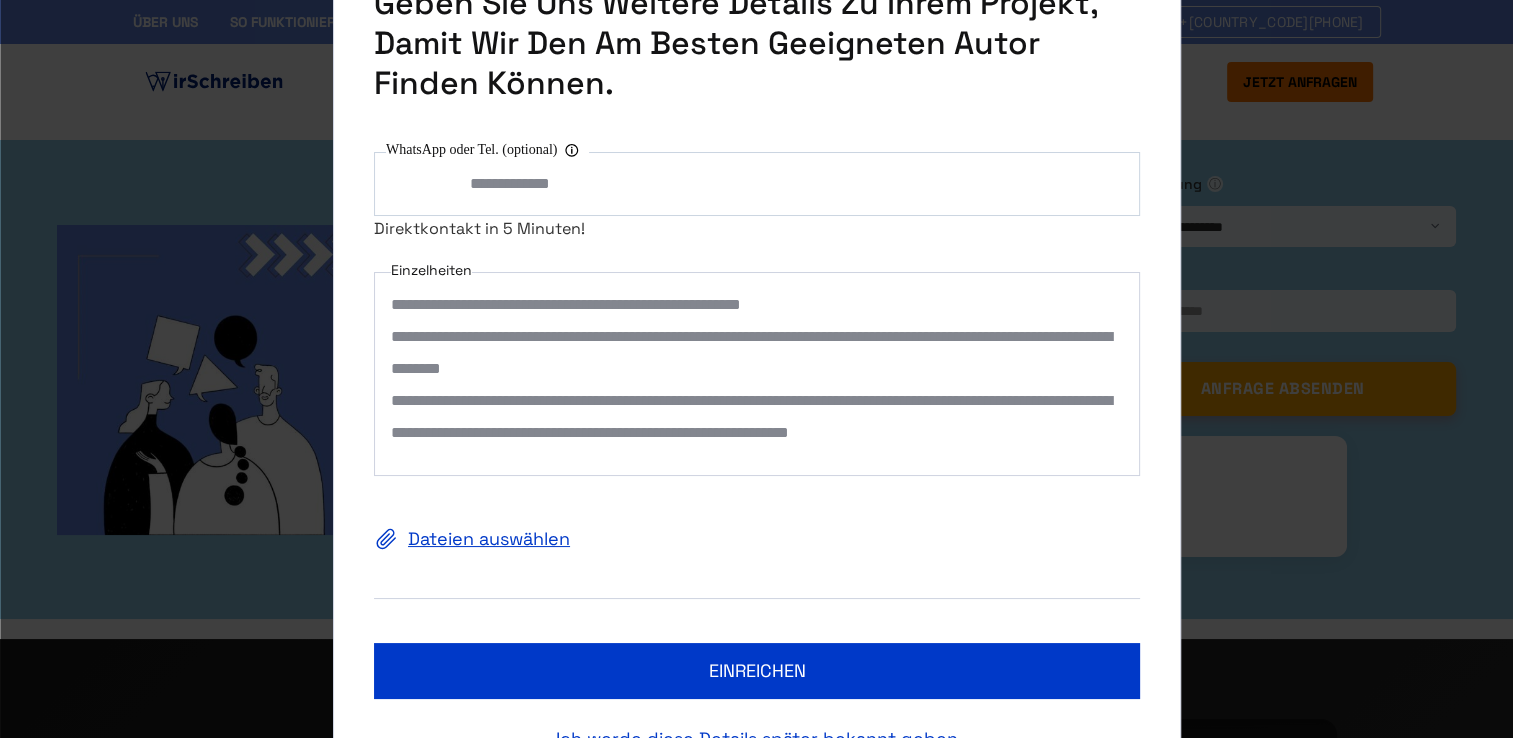 scroll, scrollTop: 32, scrollLeft: 0, axis: vertical 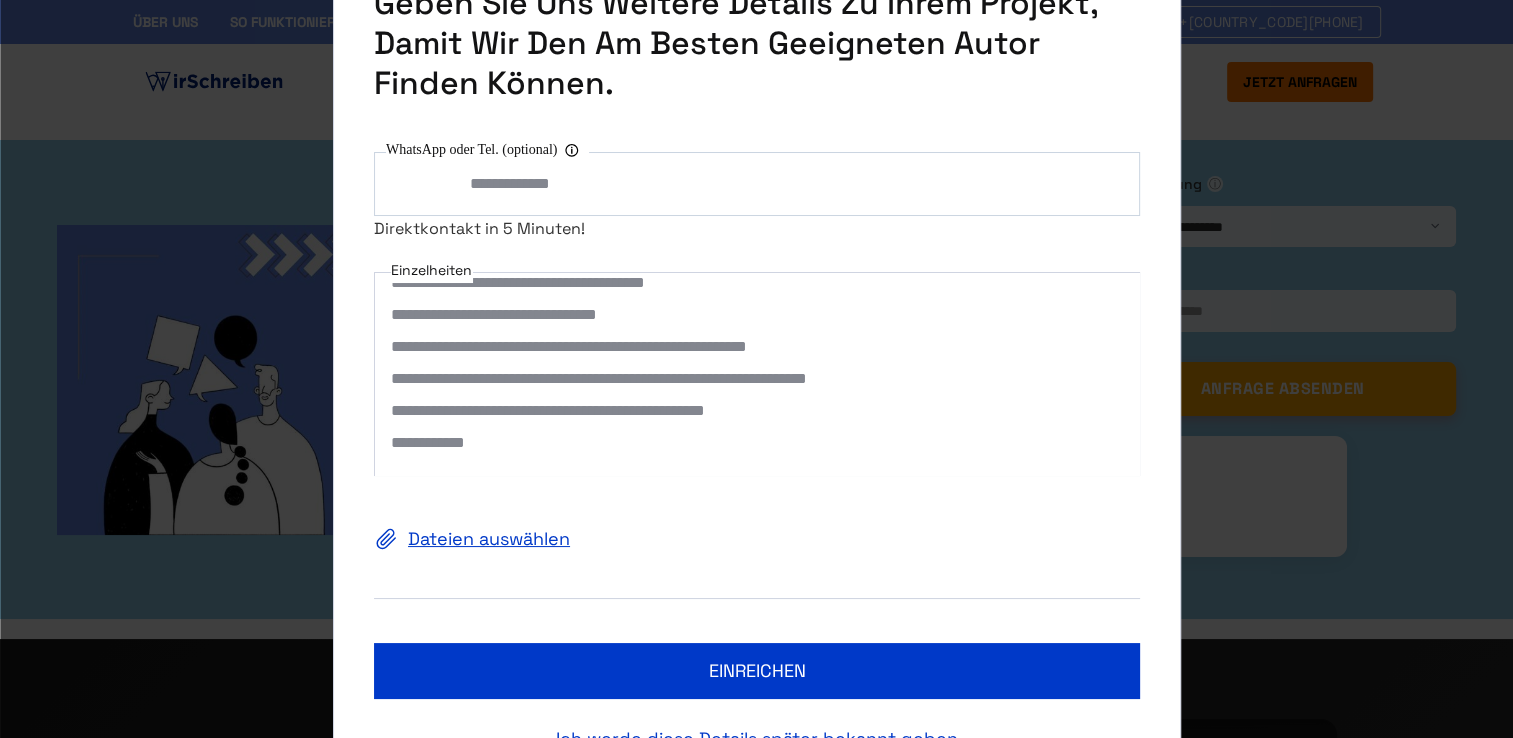 click on "Dateien auswählen" at bounding box center (757, 539) 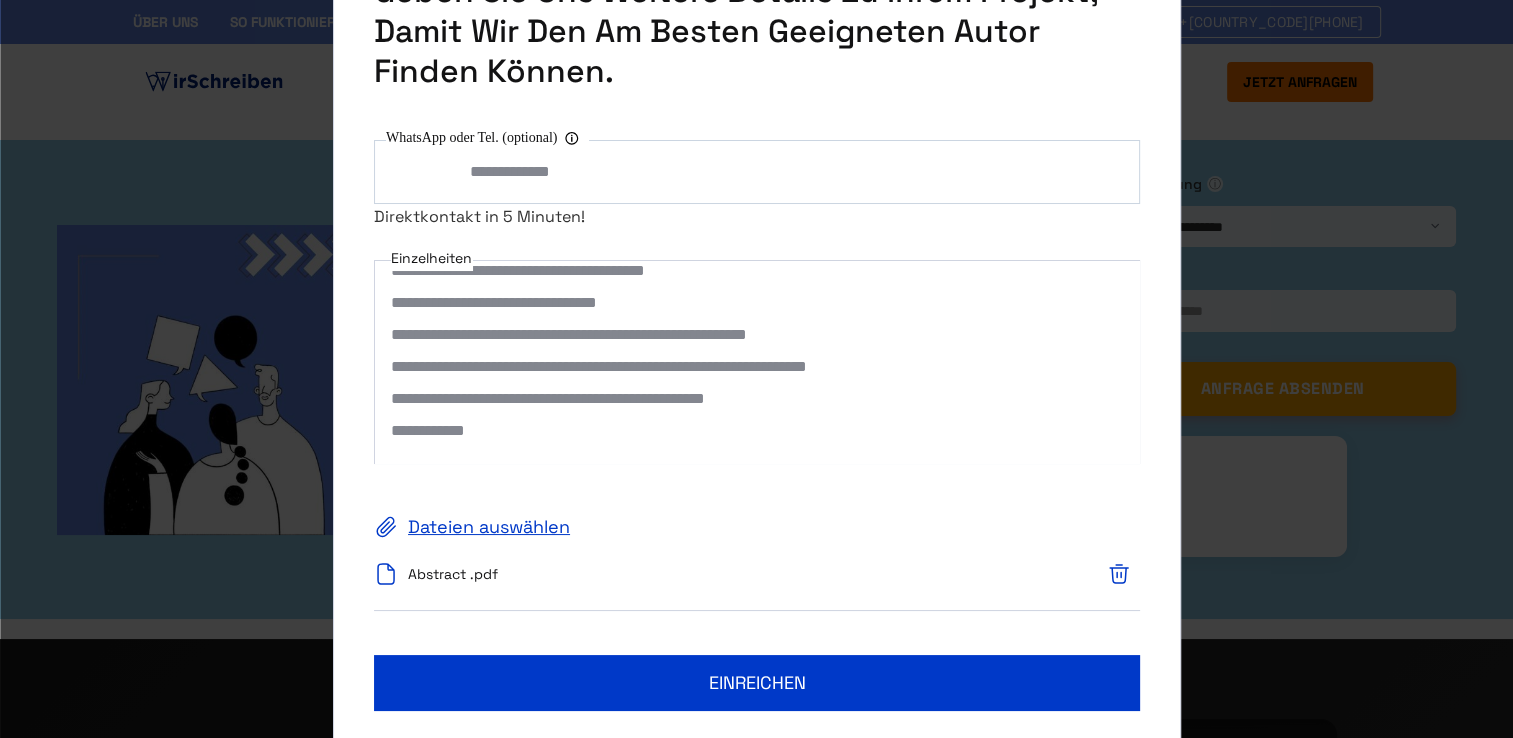 click on "Dateien auswählen" at bounding box center [757, 527] 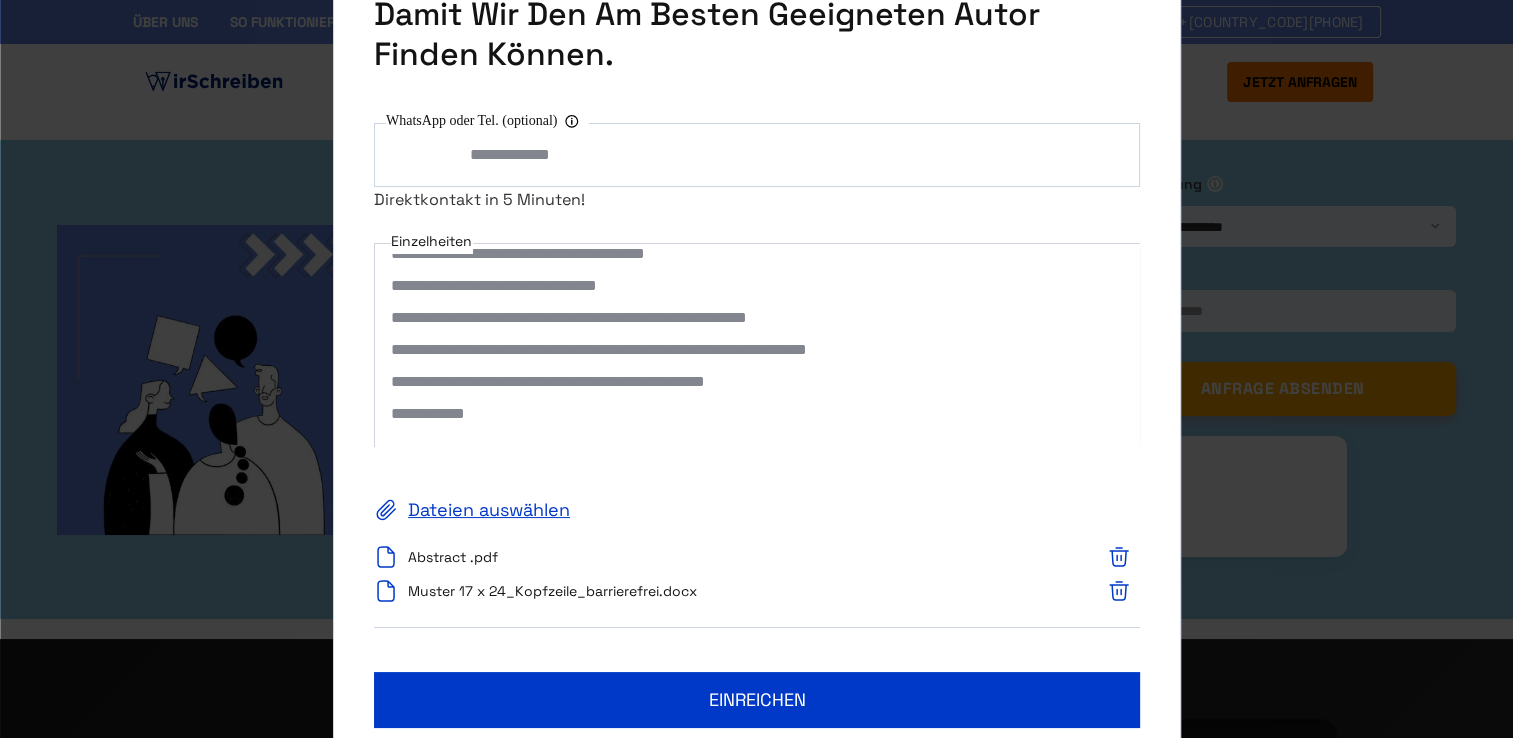 scroll, scrollTop: 302, scrollLeft: 0, axis: vertical 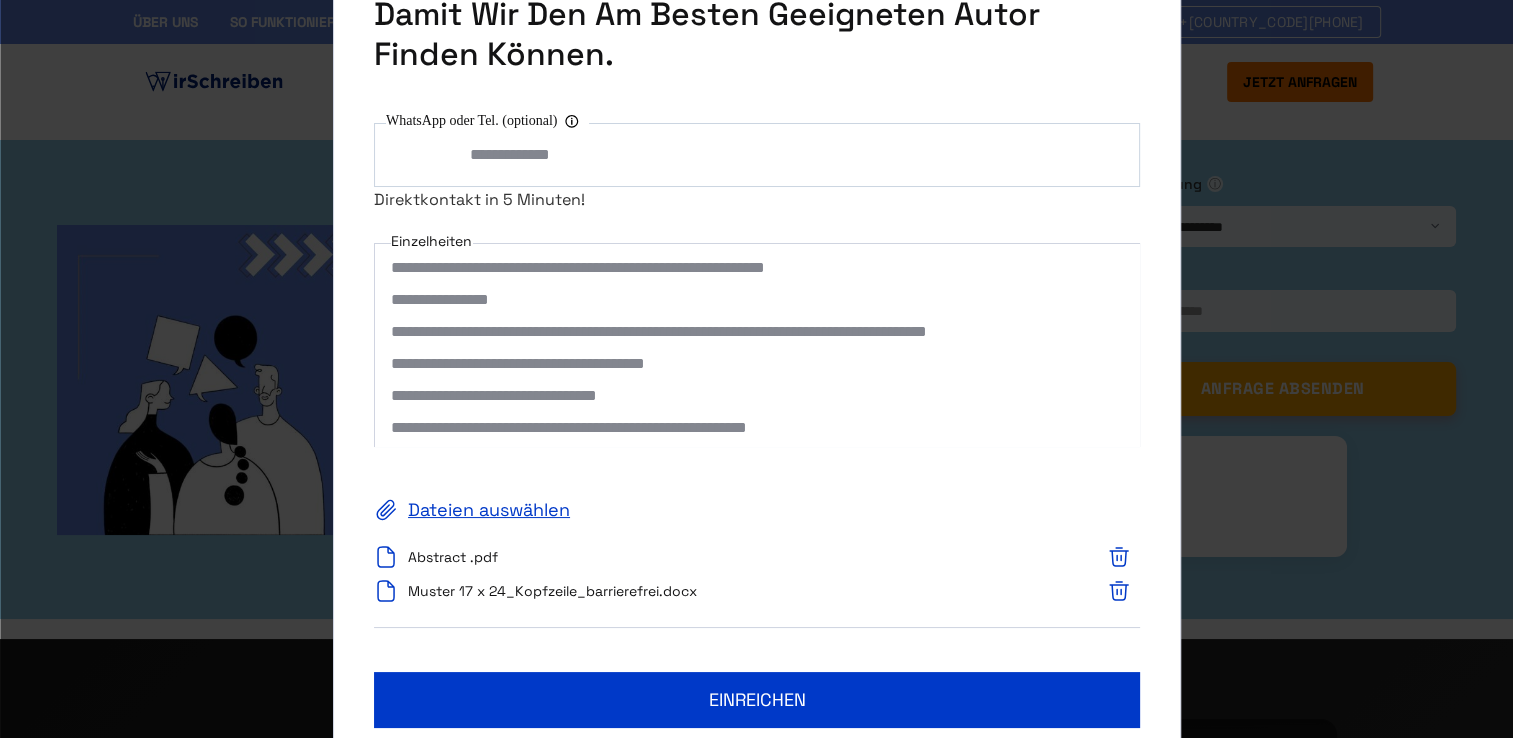 click on "**********" at bounding box center (757, 345) 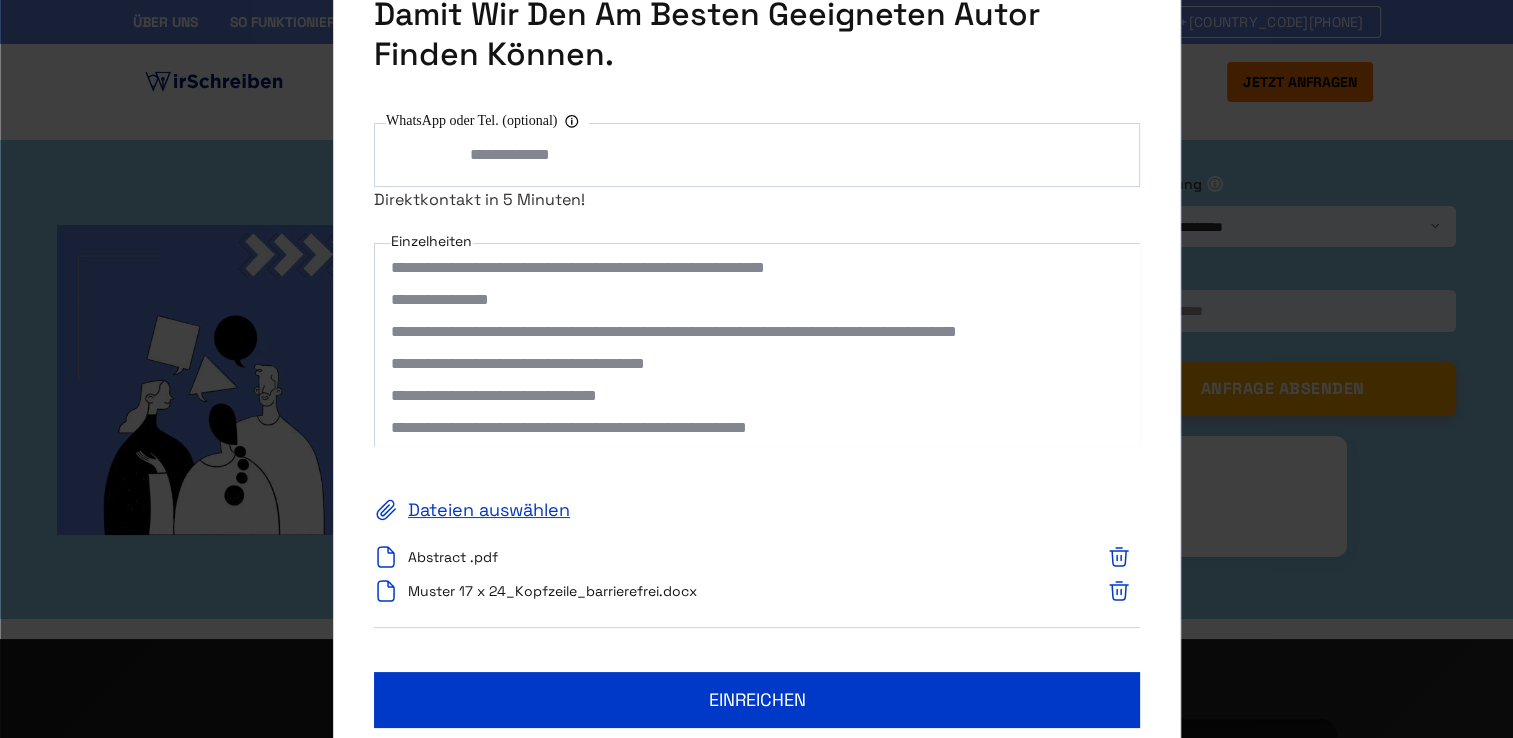 click on "**********" at bounding box center (757, 345) 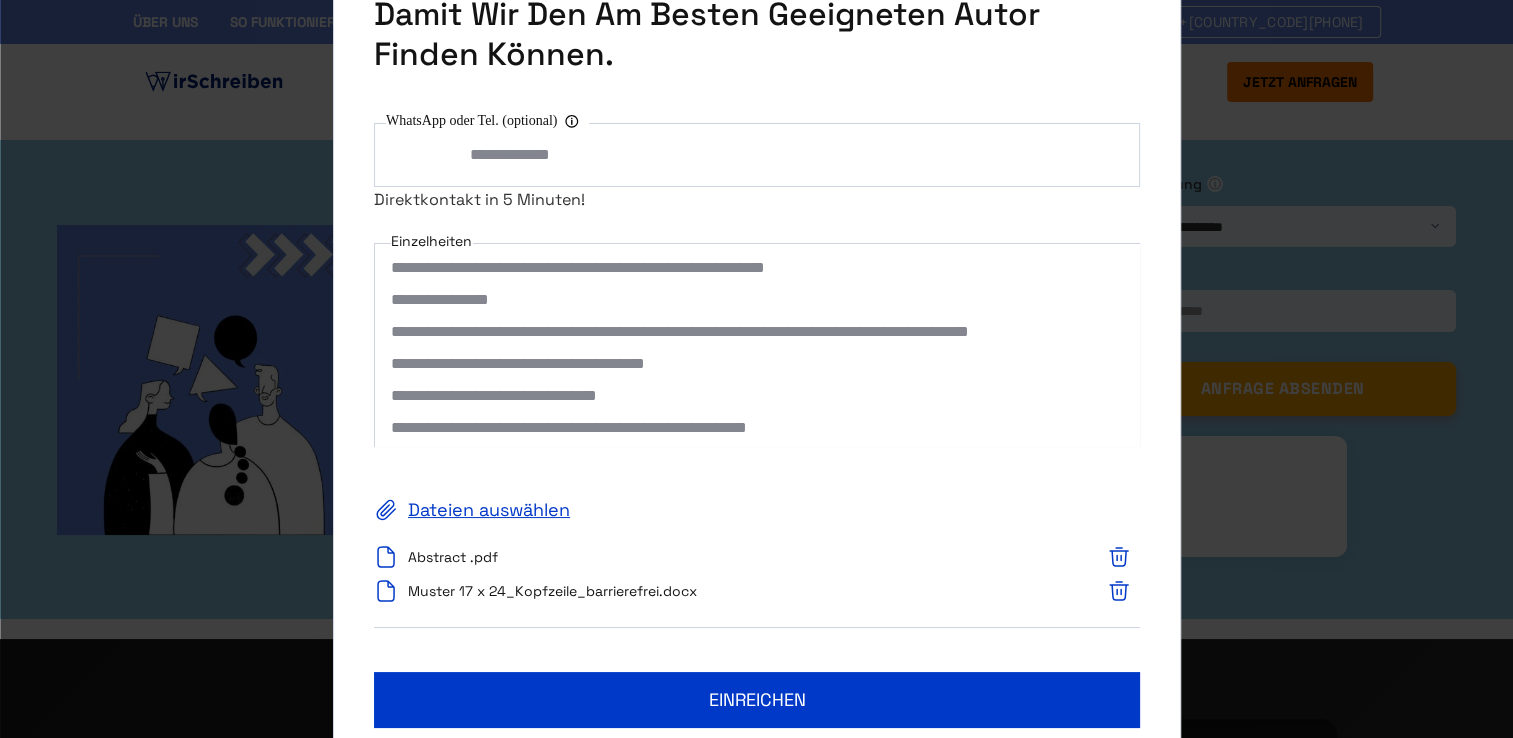 click on "**********" at bounding box center [757, 345] 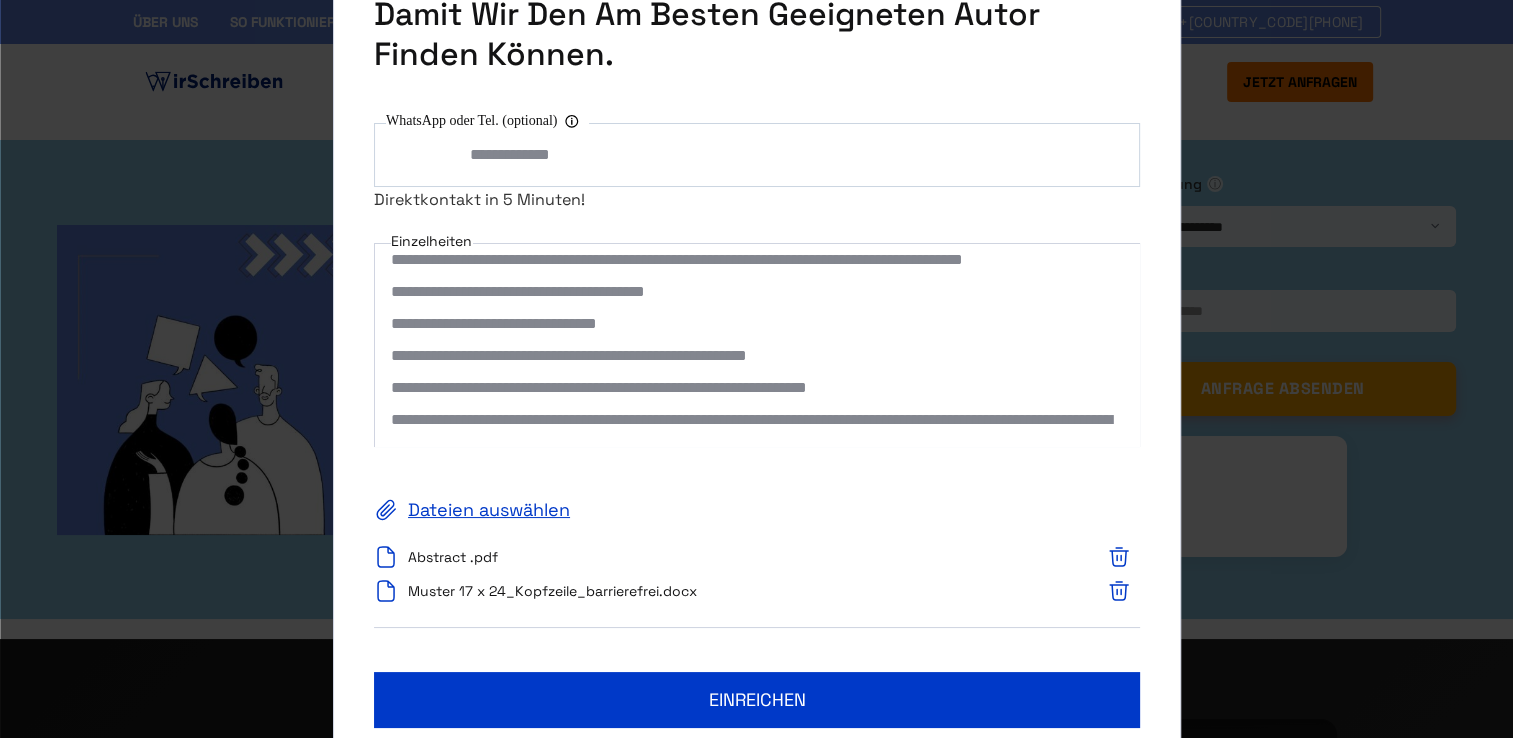scroll, scrollTop: 244, scrollLeft: 0, axis: vertical 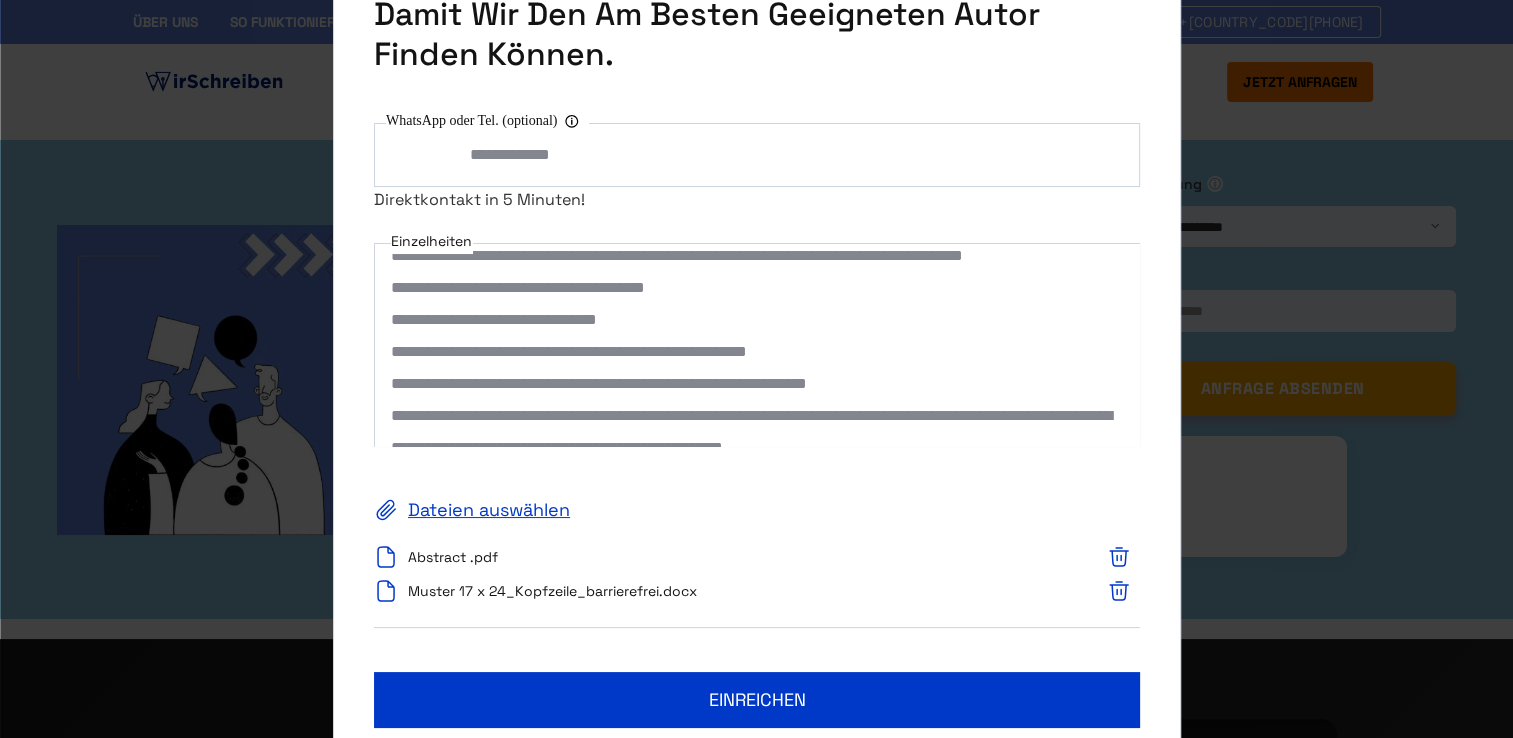 click on "**********" at bounding box center (757, 345) 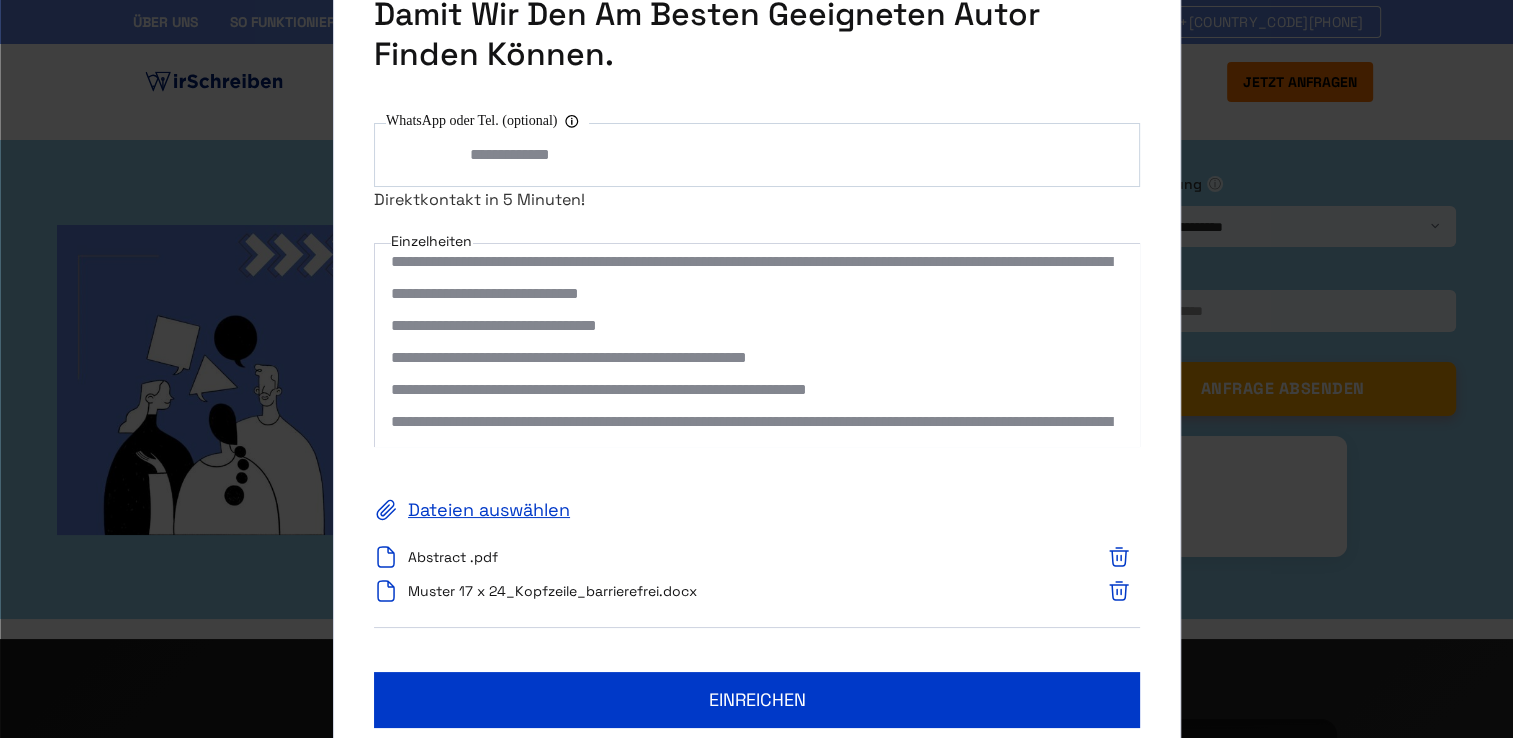 scroll, scrollTop: 437, scrollLeft: 0, axis: vertical 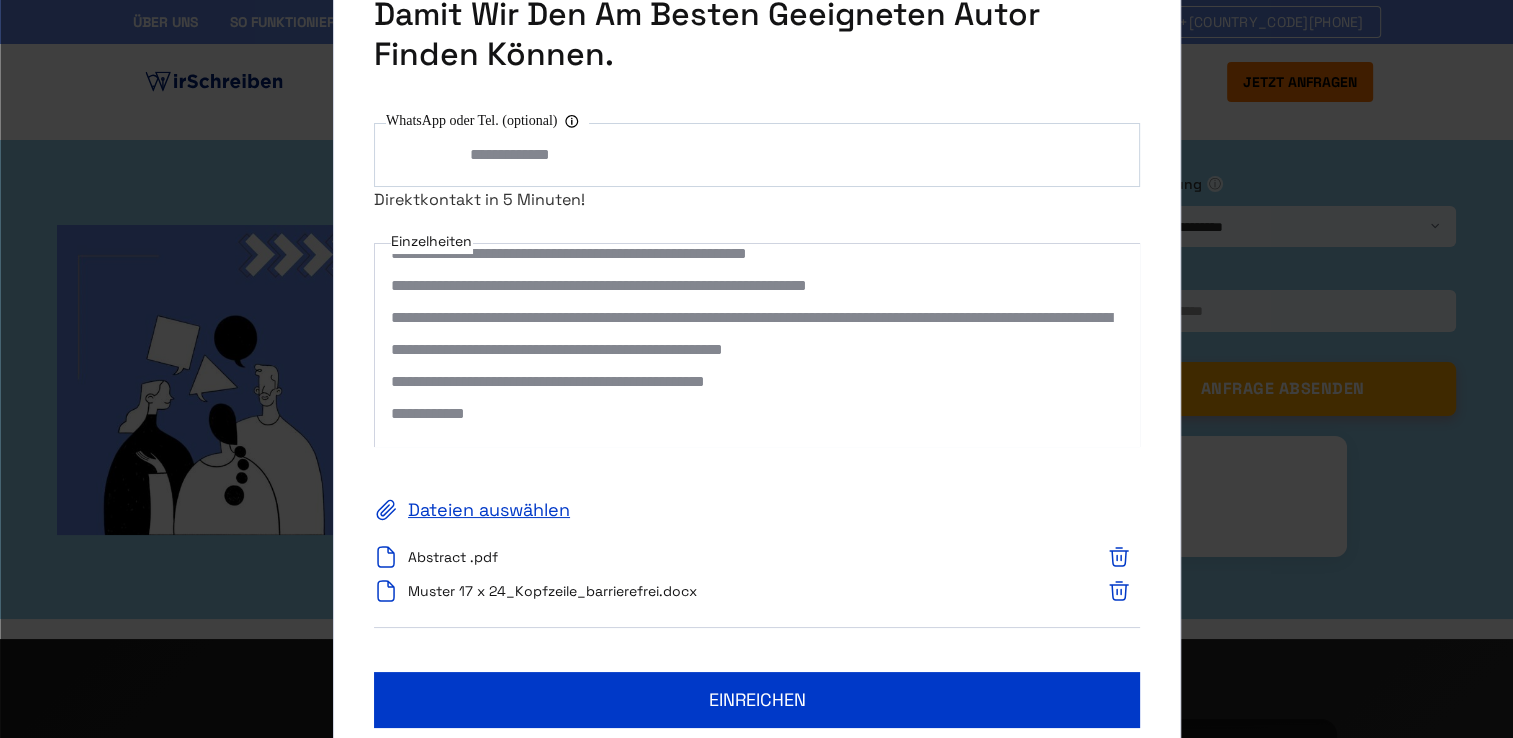 type on "**********" 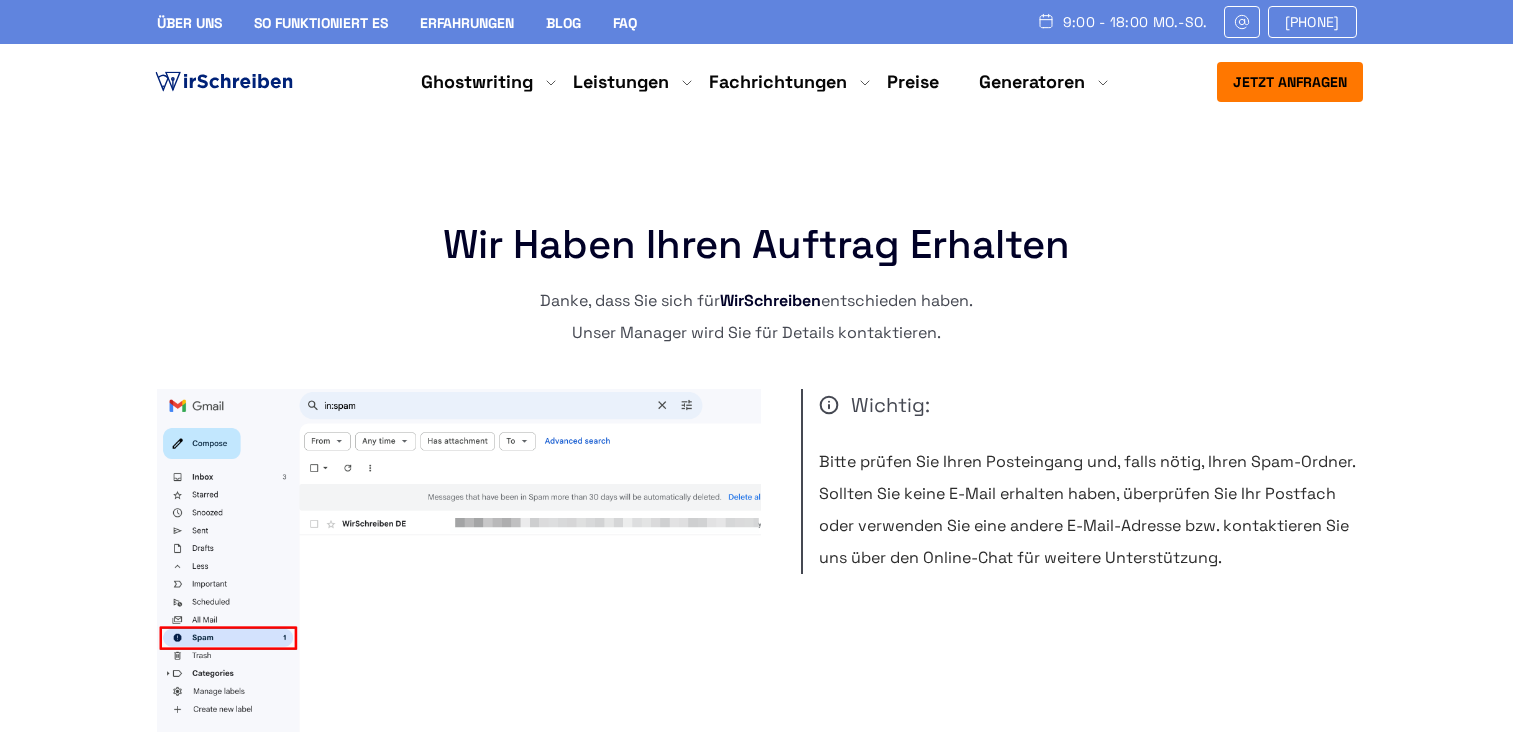 scroll, scrollTop: 0, scrollLeft: 0, axis: both 